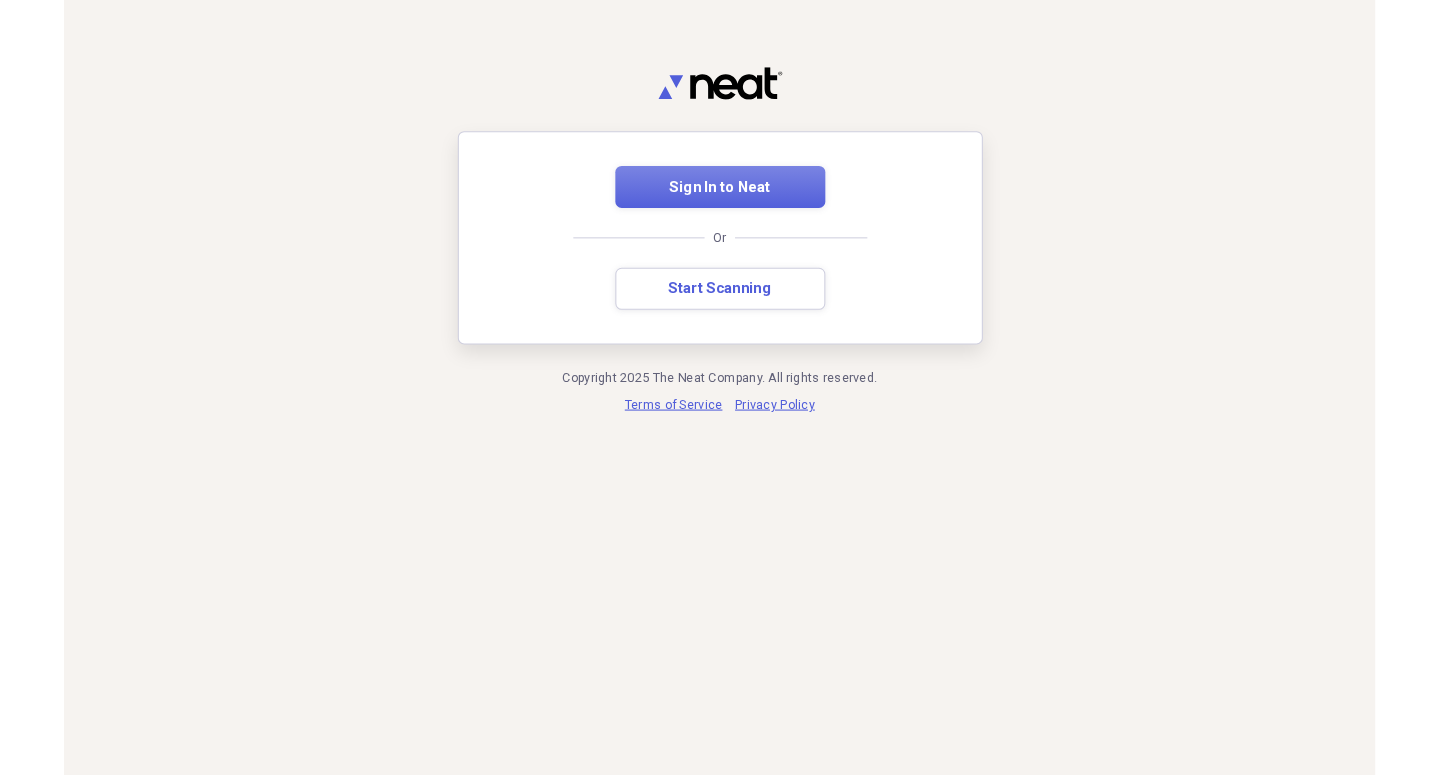 scroll, scrollTop: 0, scrollLeft: 0, axis: both 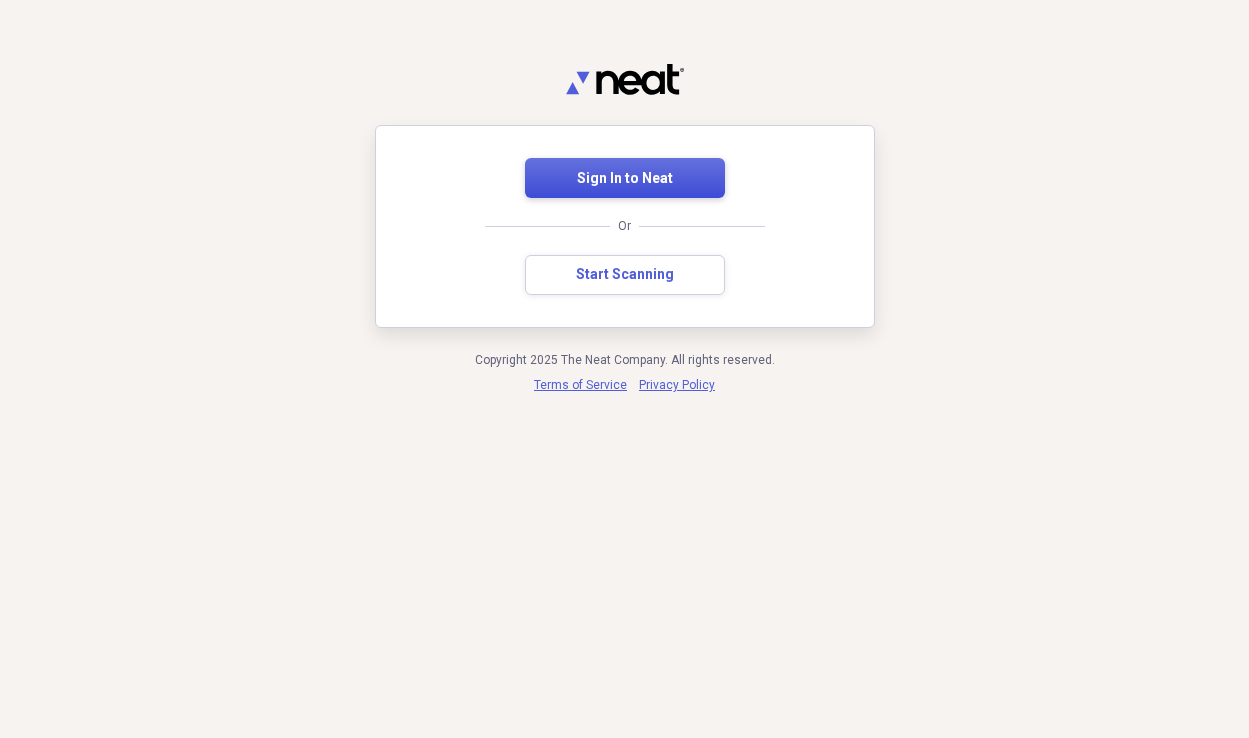 click on "Sign In to Neat" at bounding box center (625, 178) 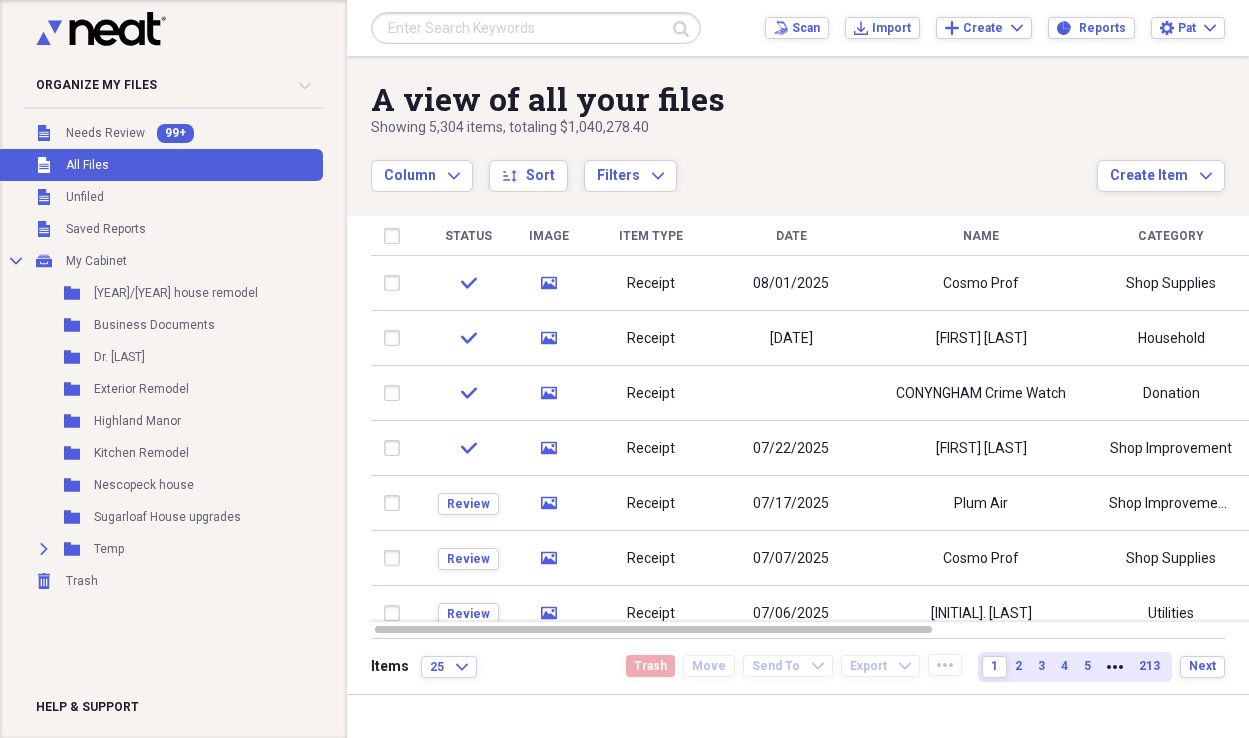 click at bounding box center [536, 28] 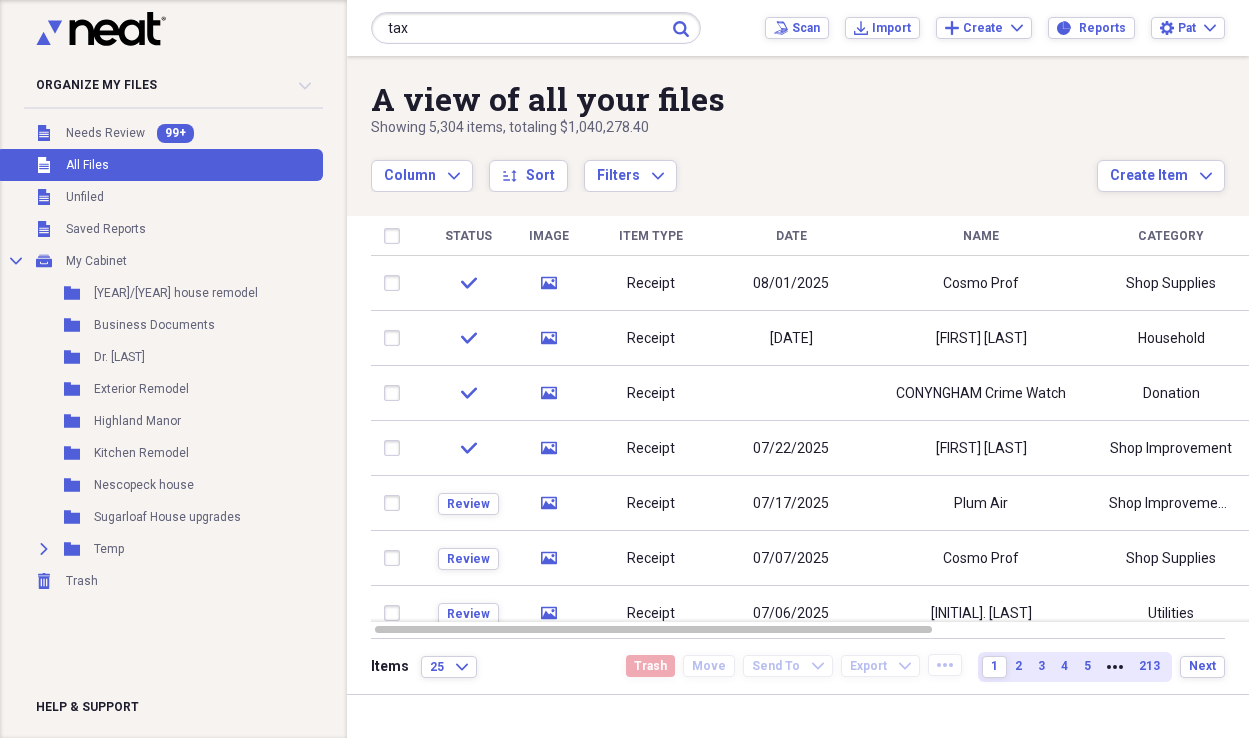 type on "tax" 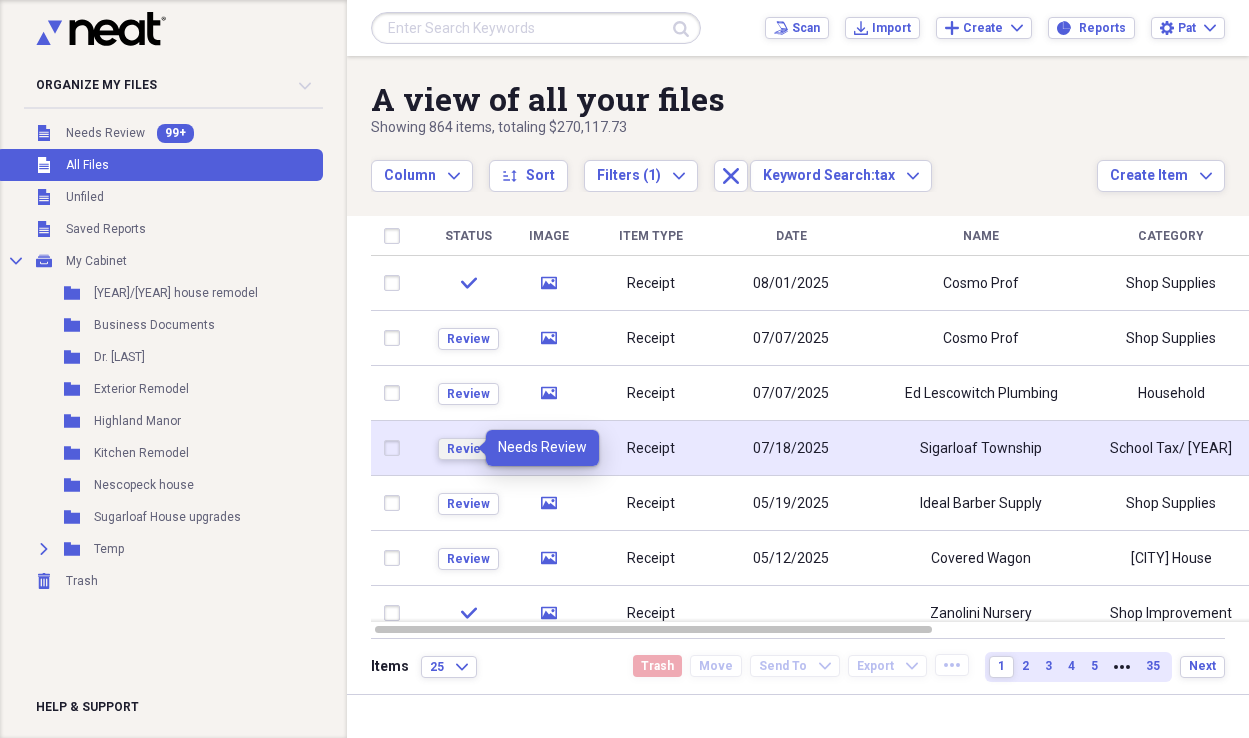 click on "Review" at bounding box center (468, 449) 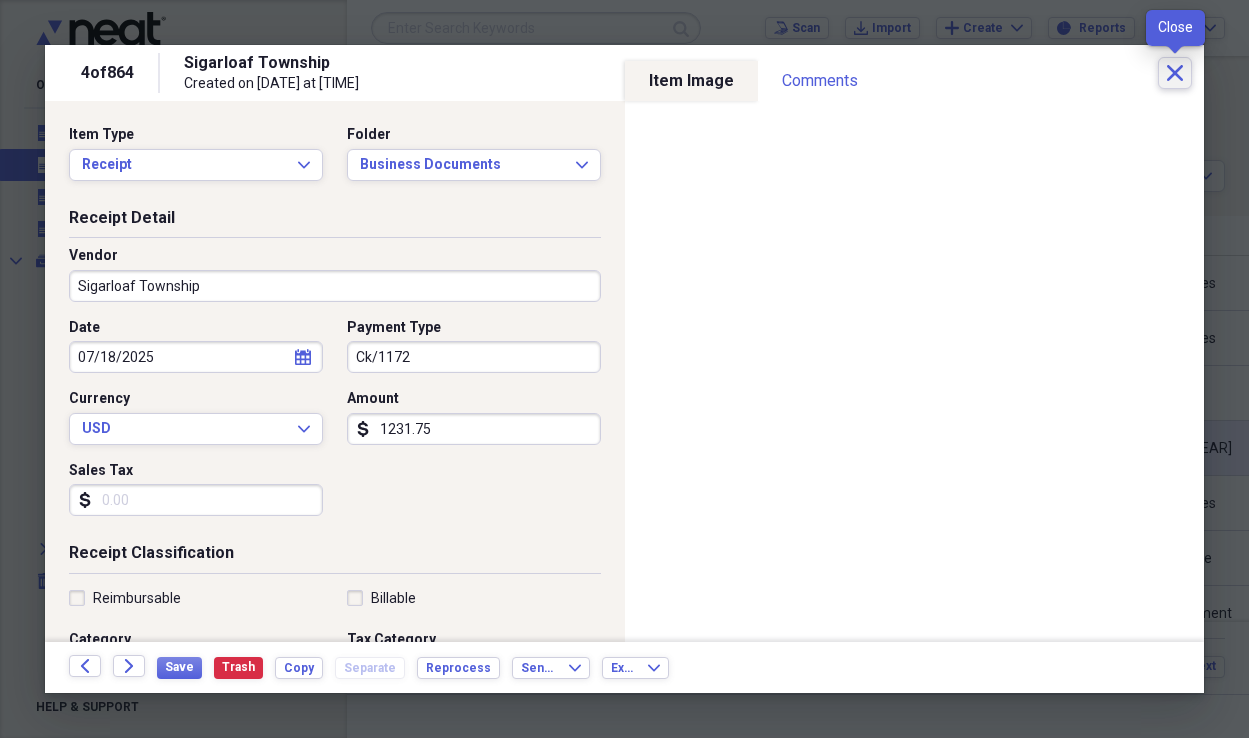 click 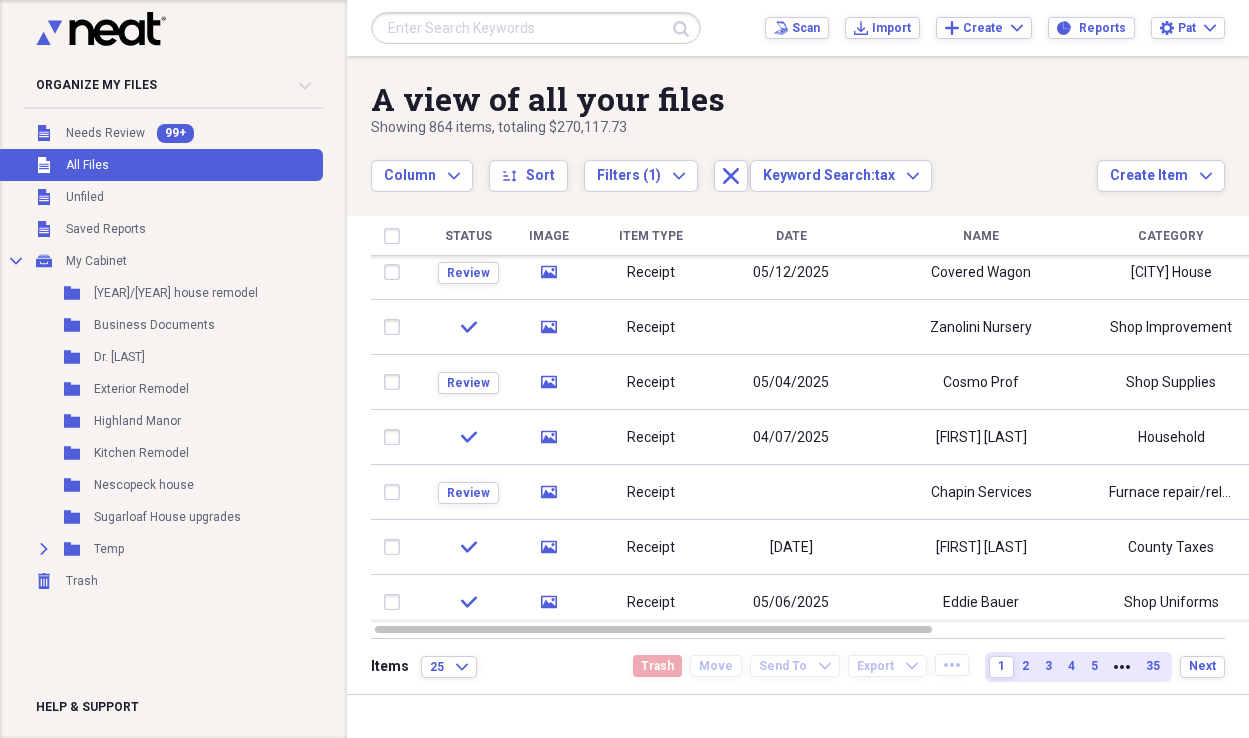 click at bounding box center (536, 28) 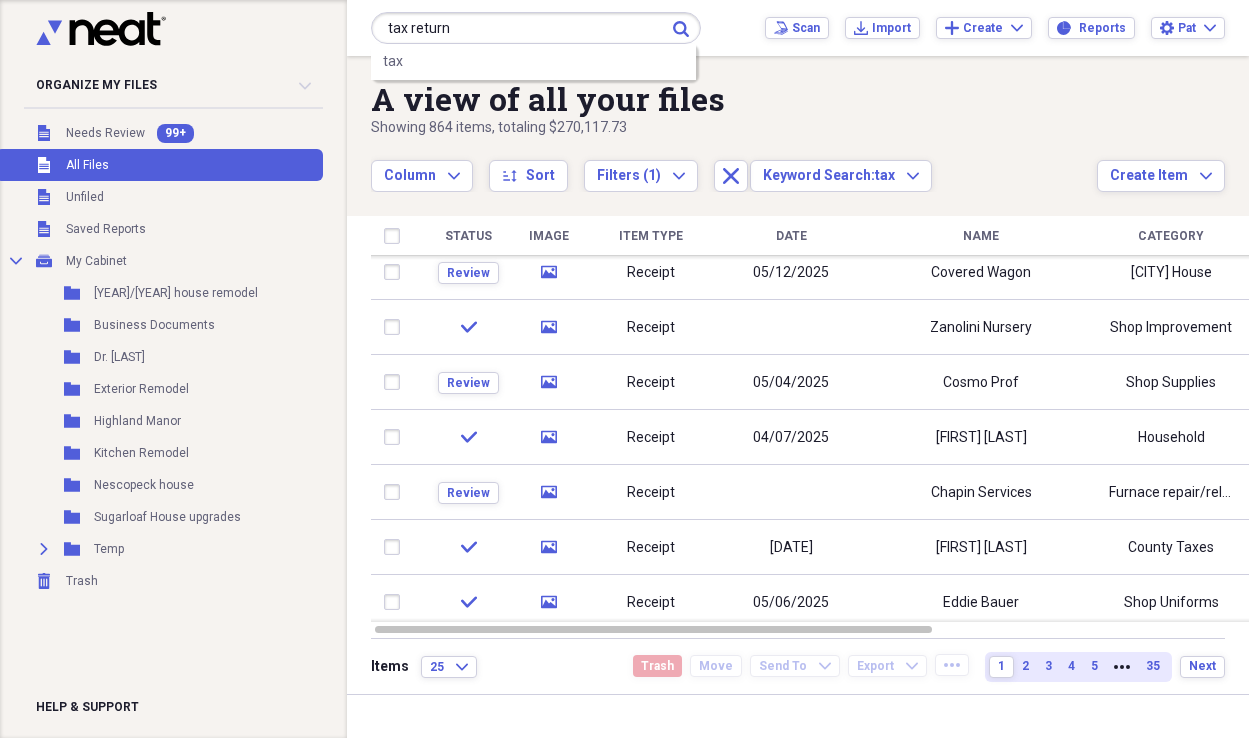 type on "tax return" 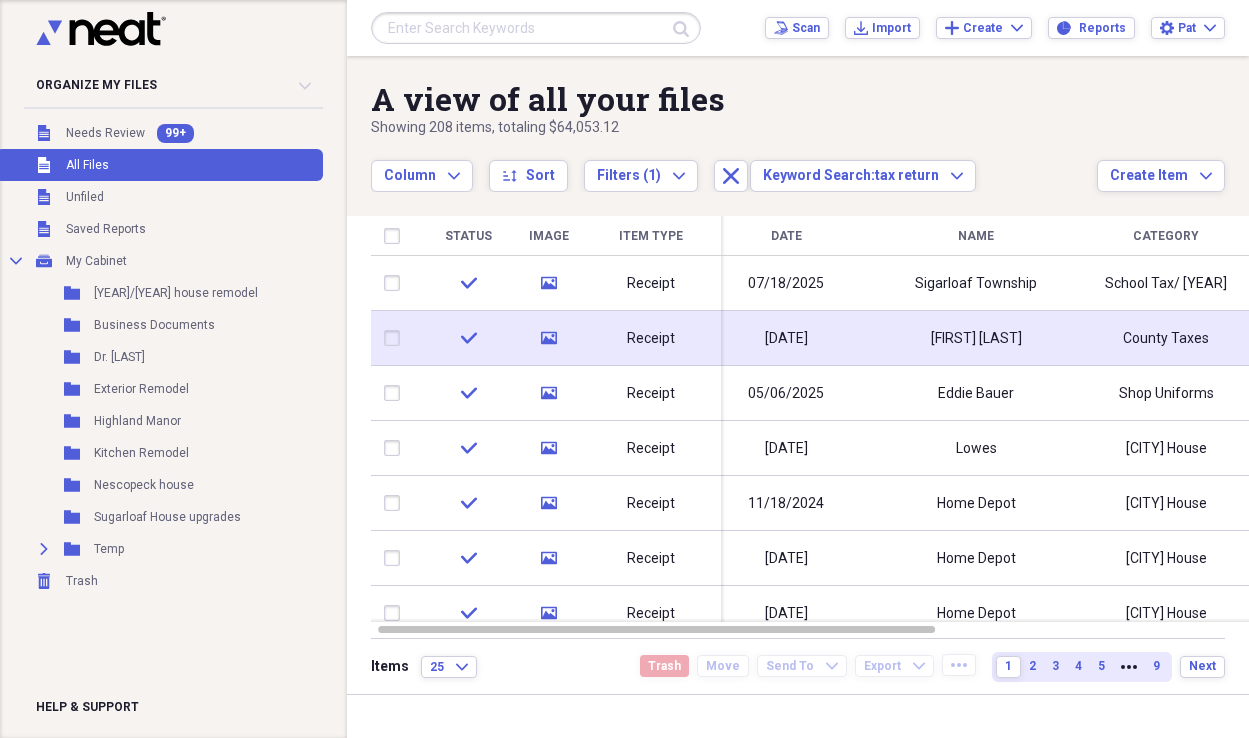 click on "Receipt" at bounding box center [651, 339] 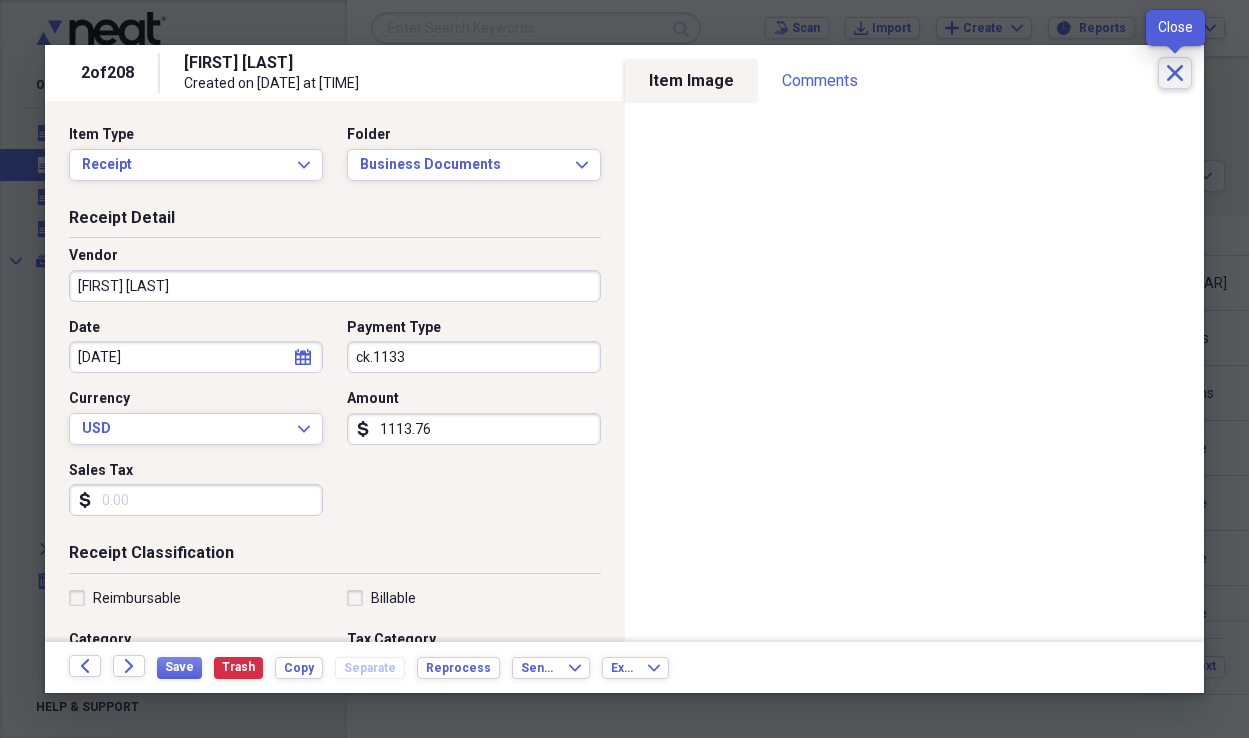 click on "Close" at bounding box center (1175, 73) 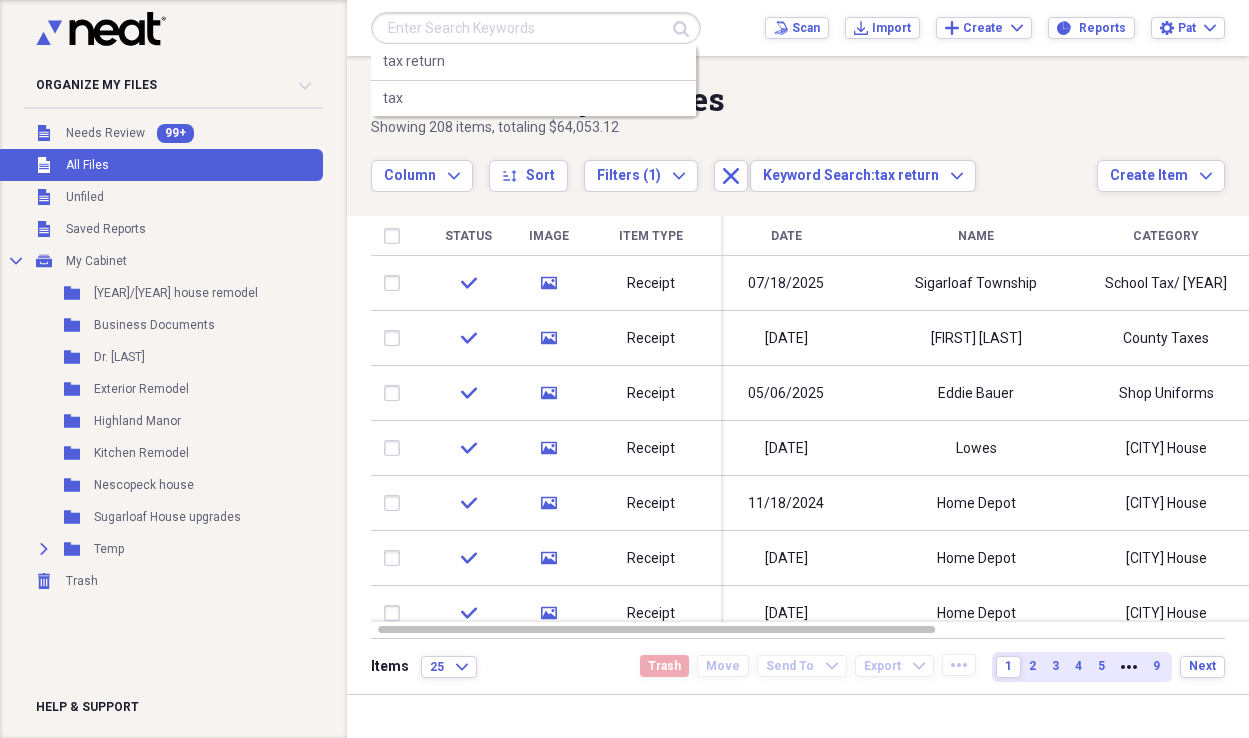 click at bounding box center (536, 28) 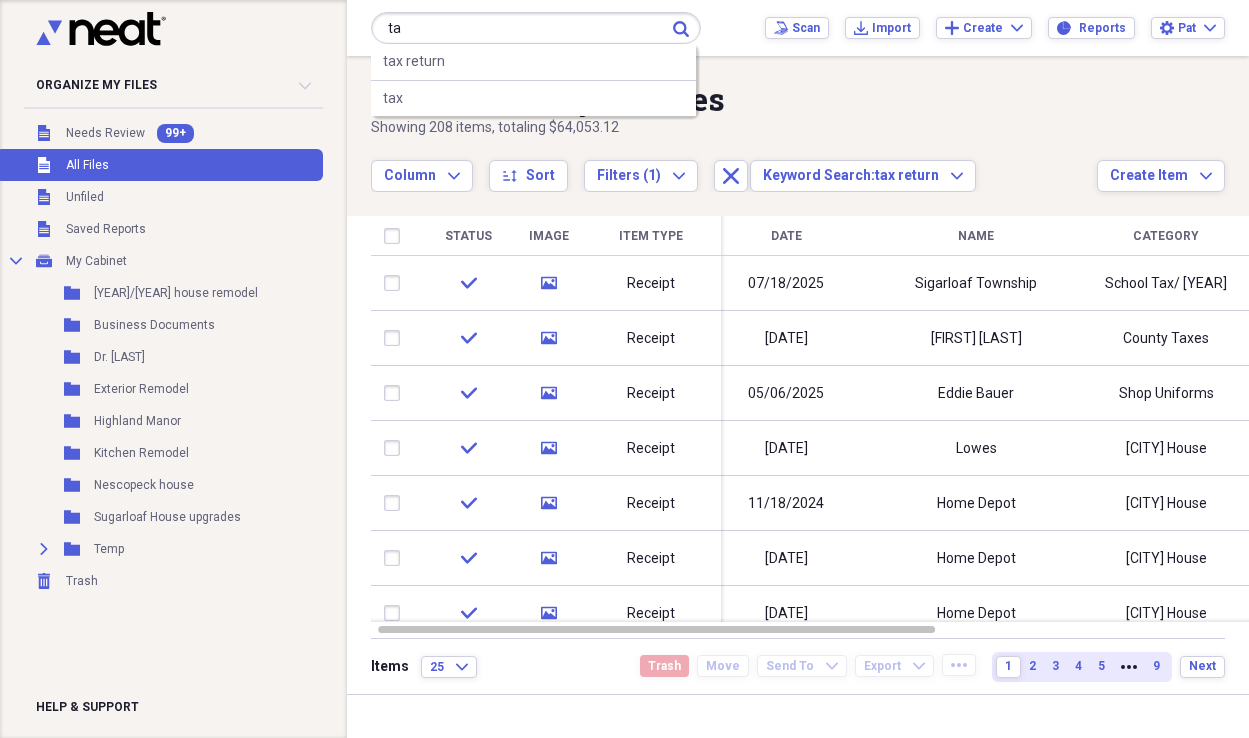type on "t" 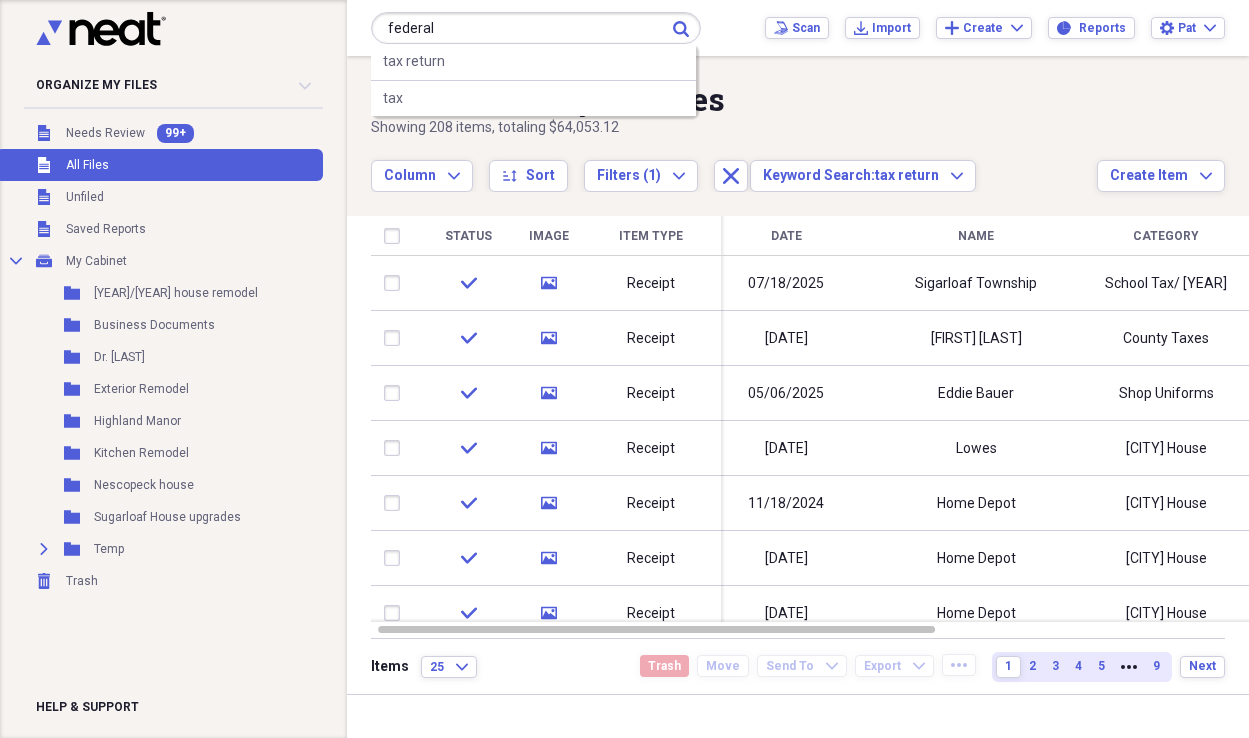 type on "federal" 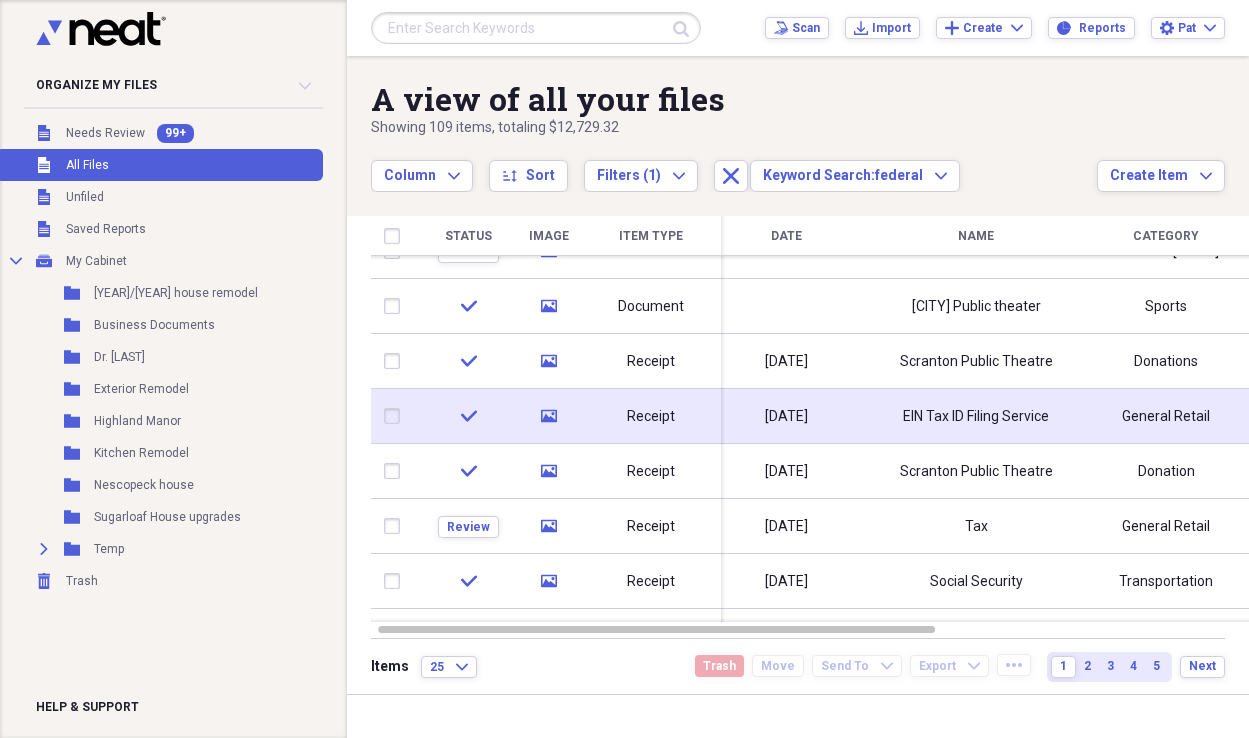 click on "media" 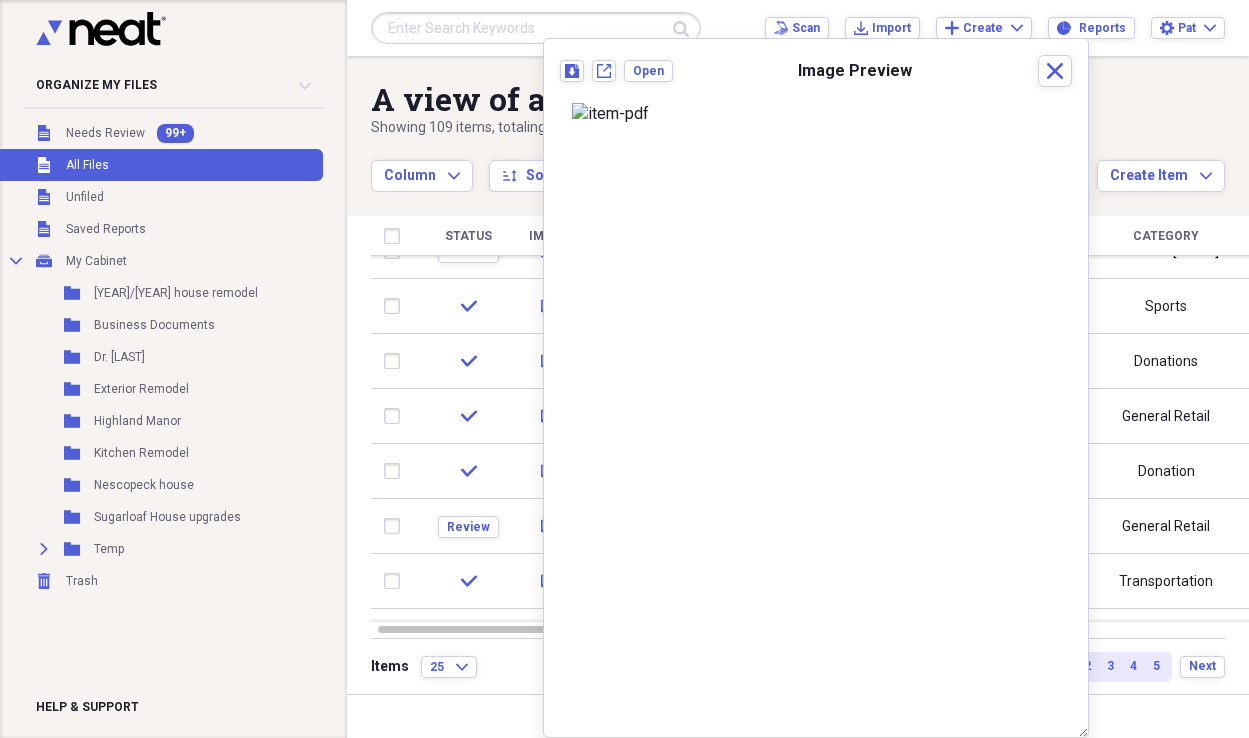 click at bounding box center (816, 114) 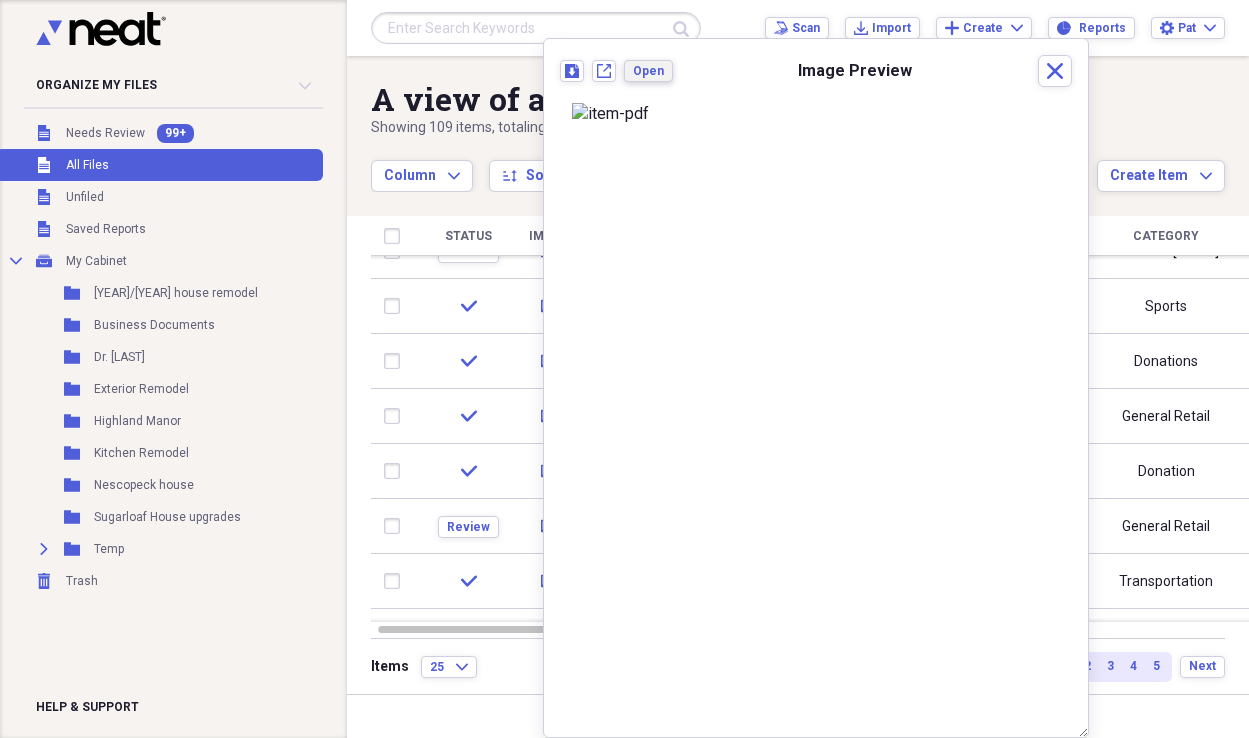 click on "Open" at bounding box center [648, 71] 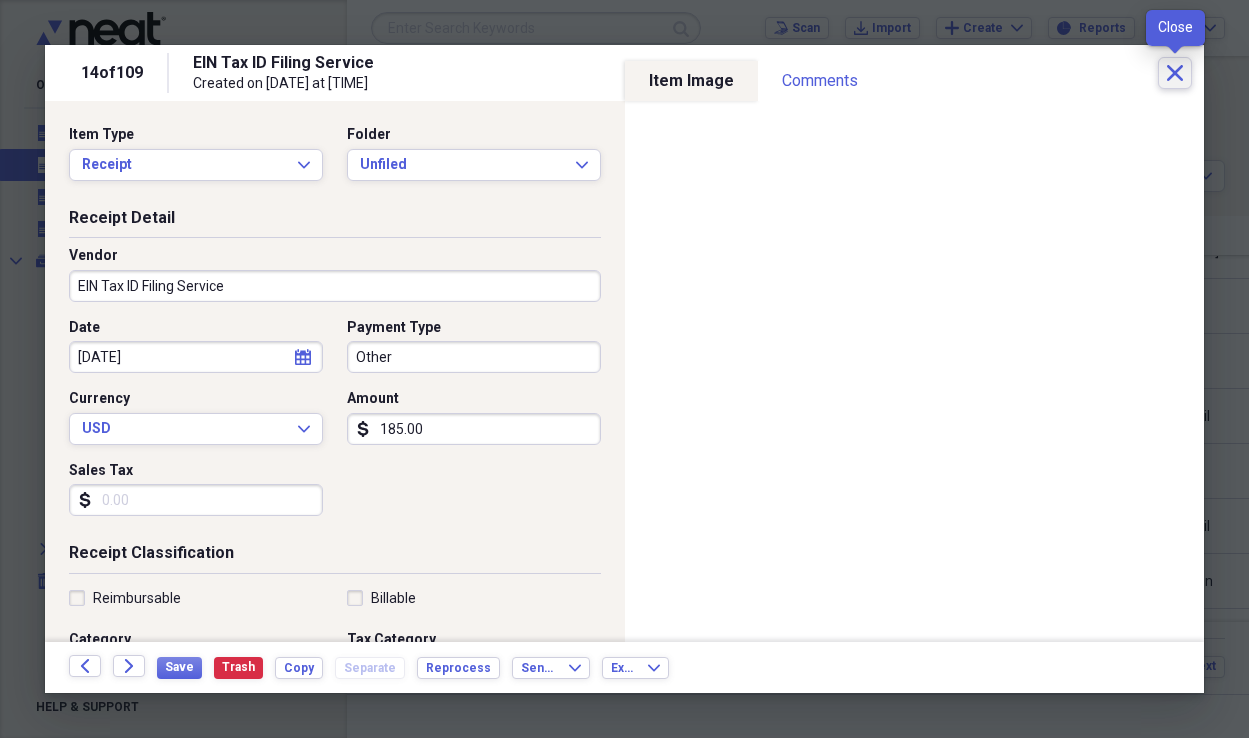click on "Close" at bounding box center [1175, 73] 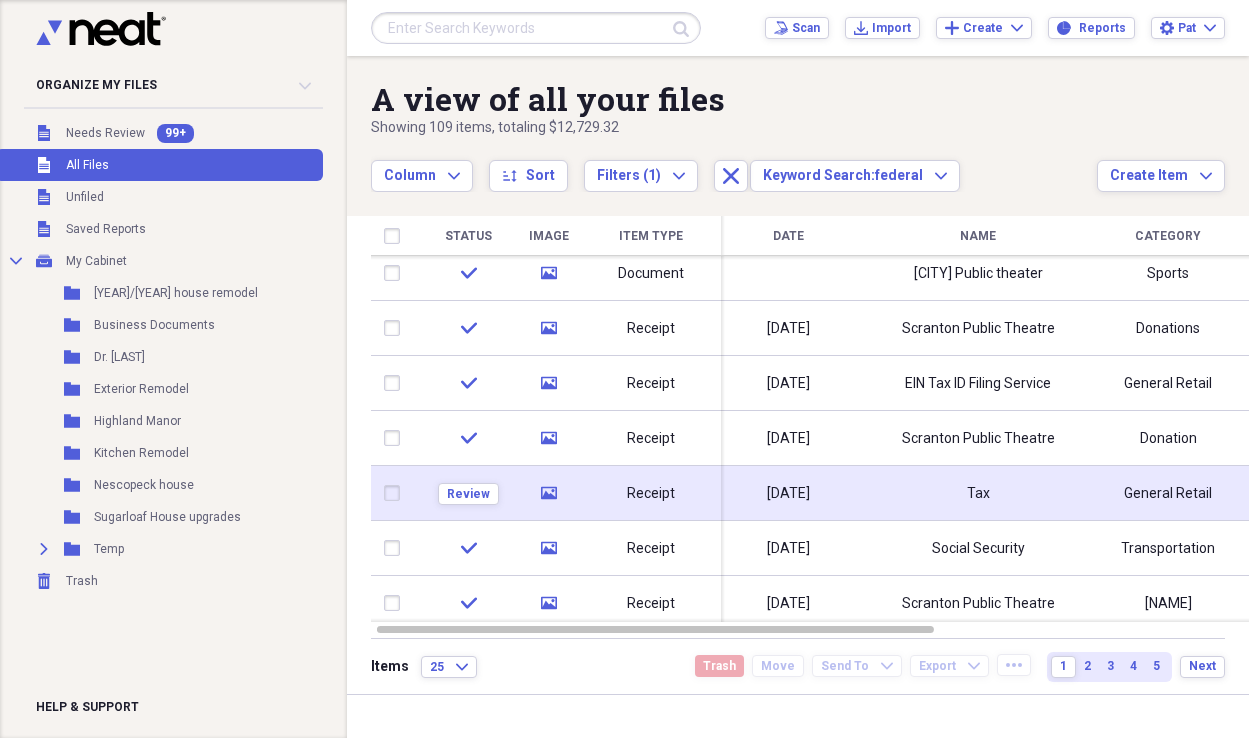 click on "Tax" at bounding box center [978, 493] 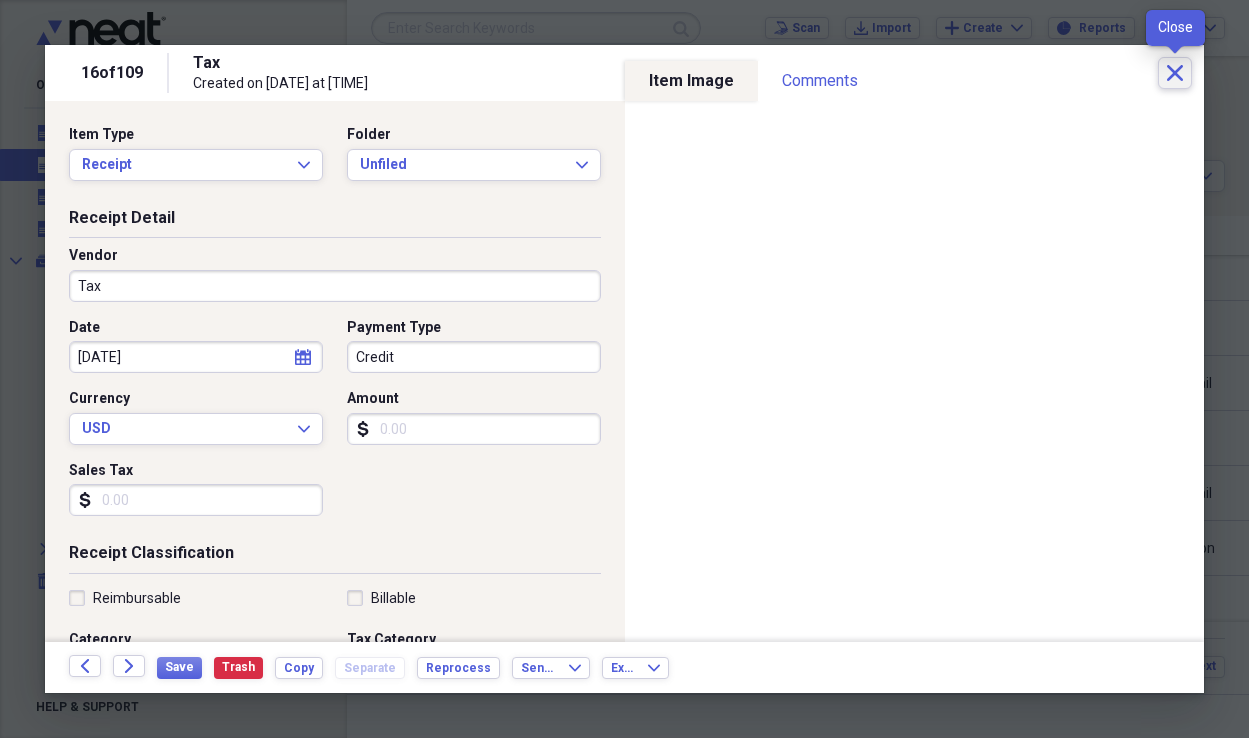 click on "Close" at bounding box center (1175, 73) 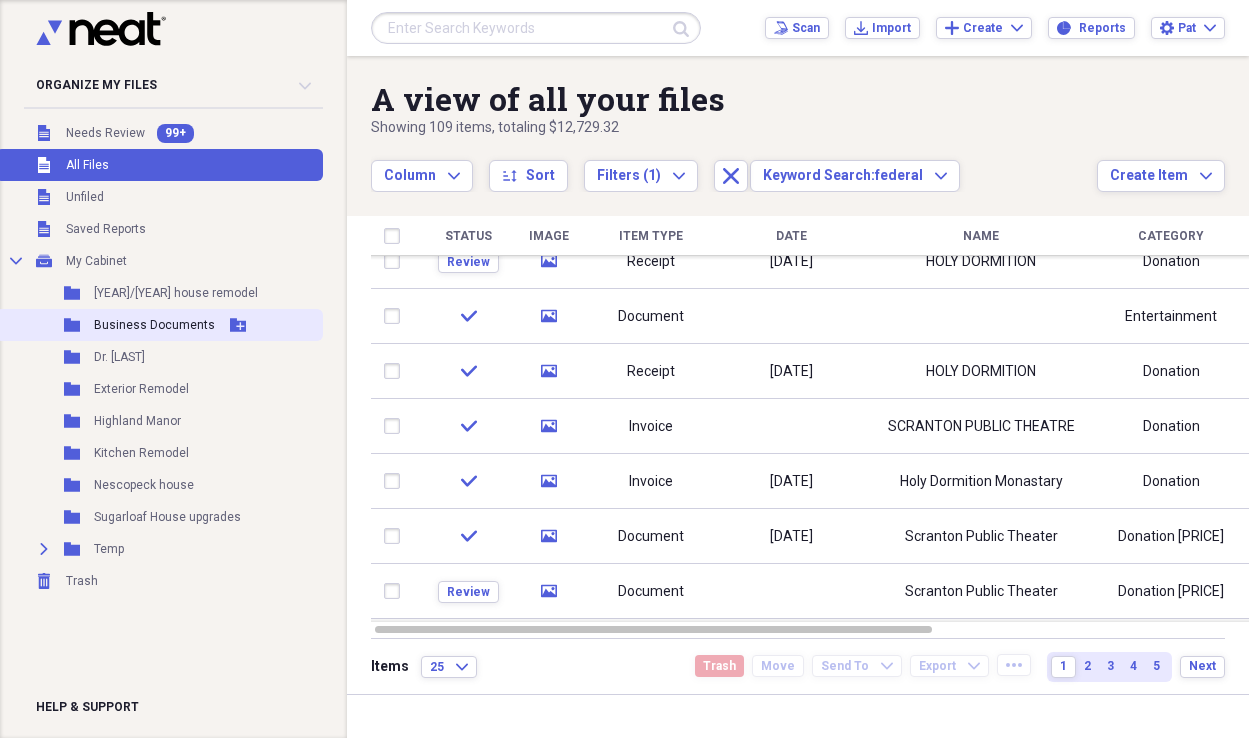 click on "Business Documents" at bounding box center [154, 325] 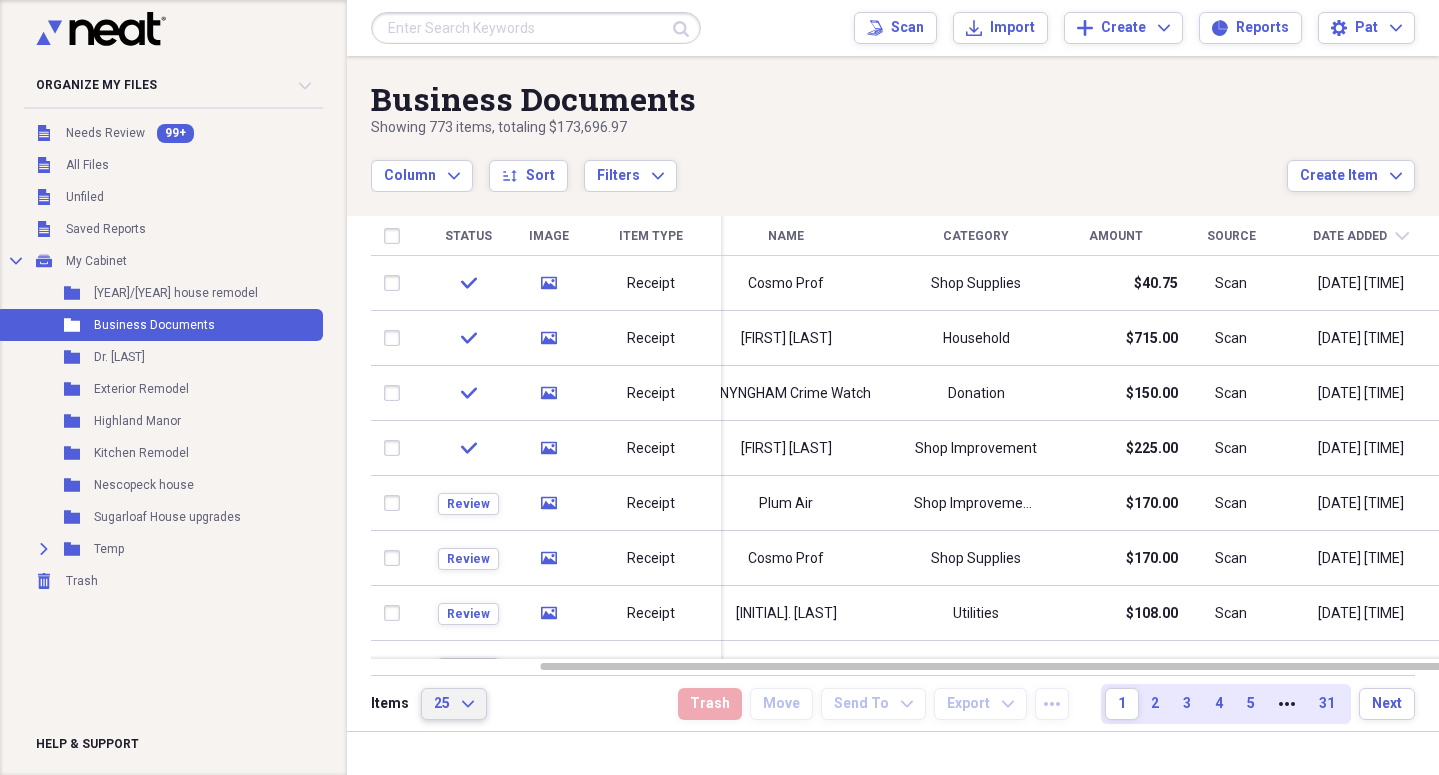 click on "Expand" 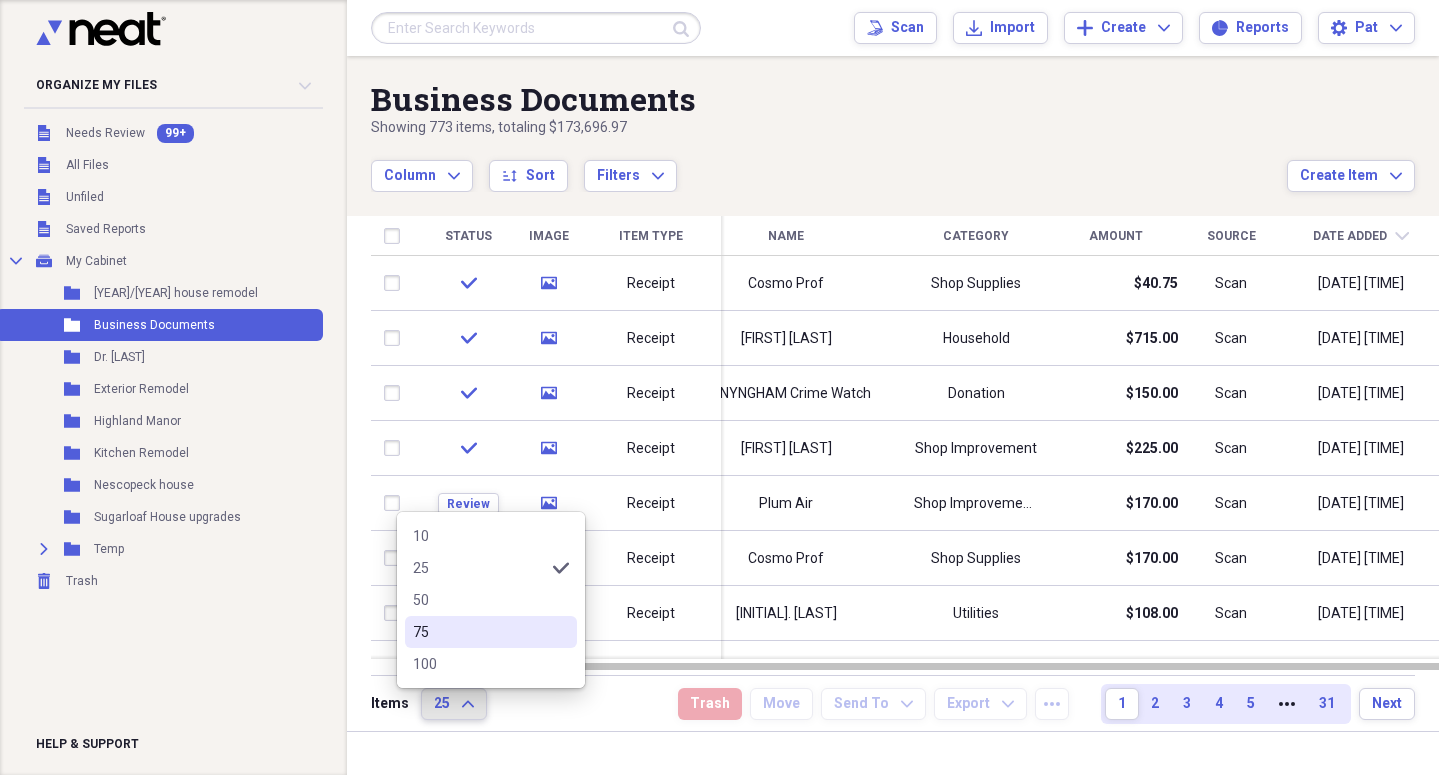 click on "10 25 selected 50 75 100" at bounding box center [491, 600] 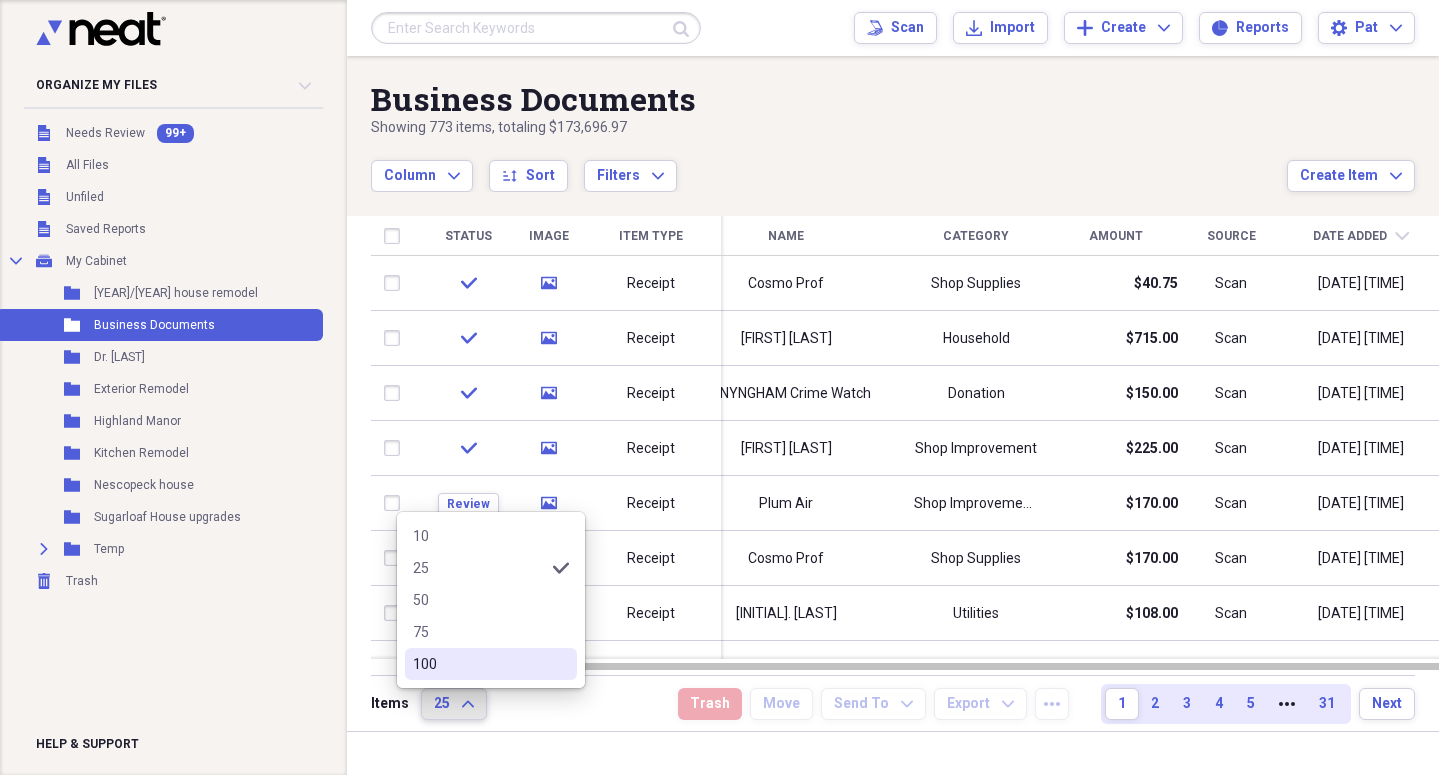 click on "100" at bounding box center (479, 664) 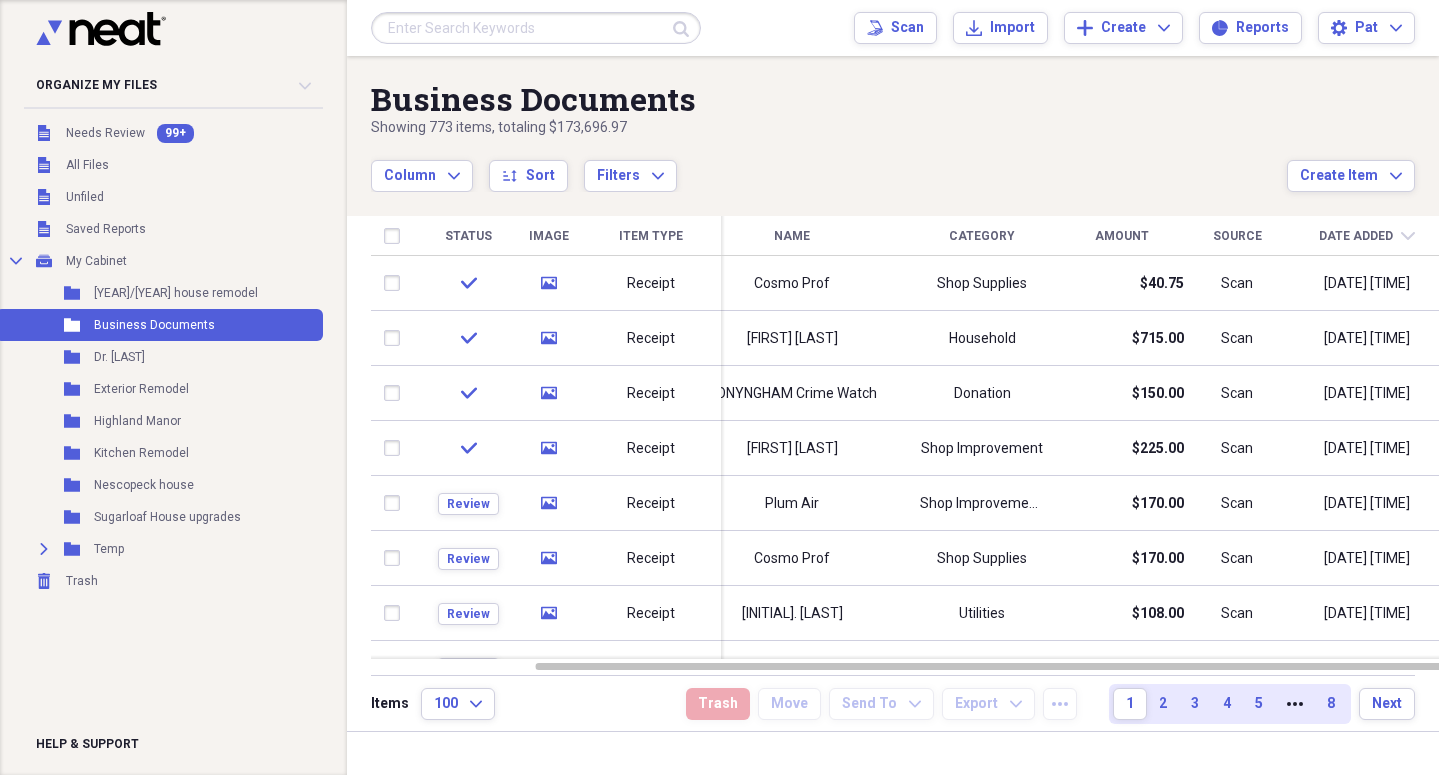click on "Amount" at bounding box center [1122, 236] 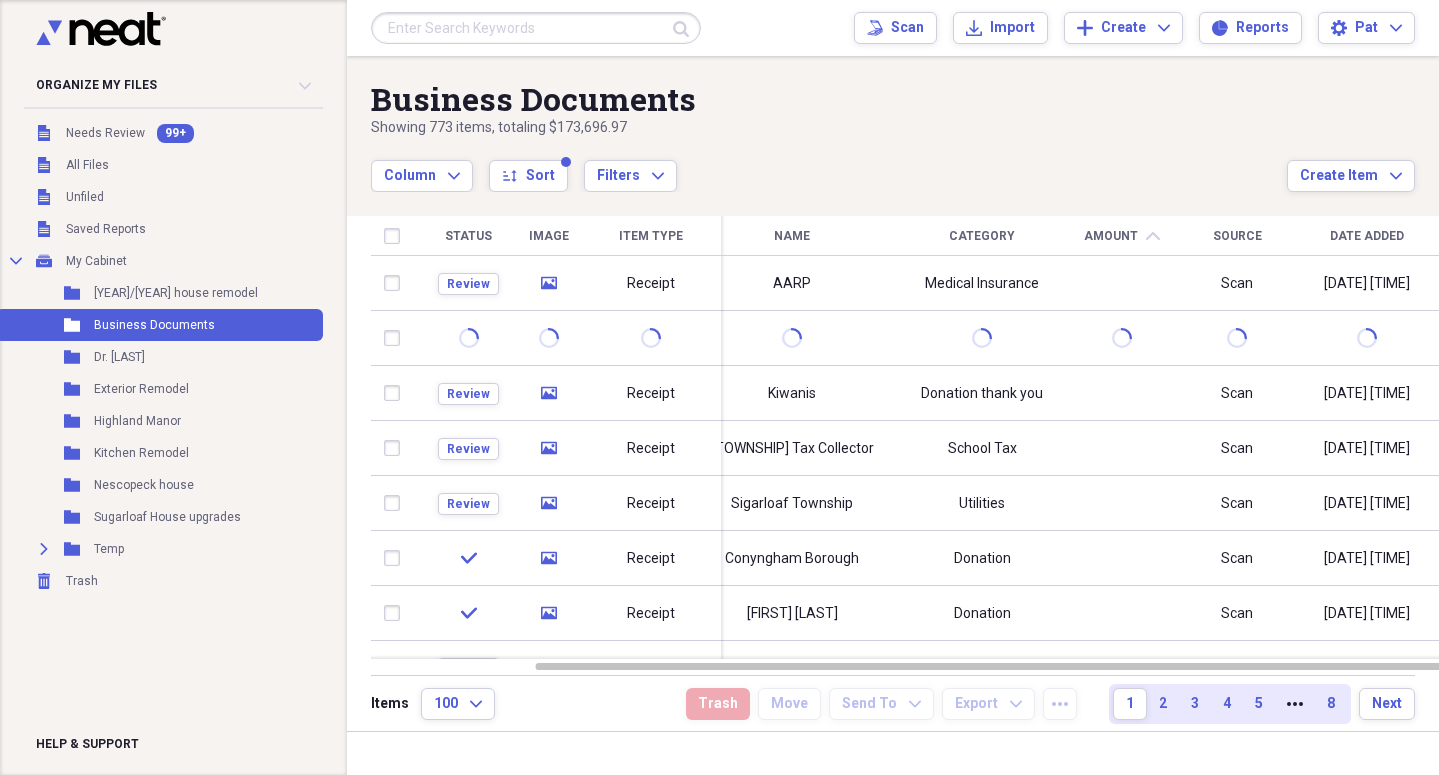 click on "Amount" at bounding box center (1111, 236) 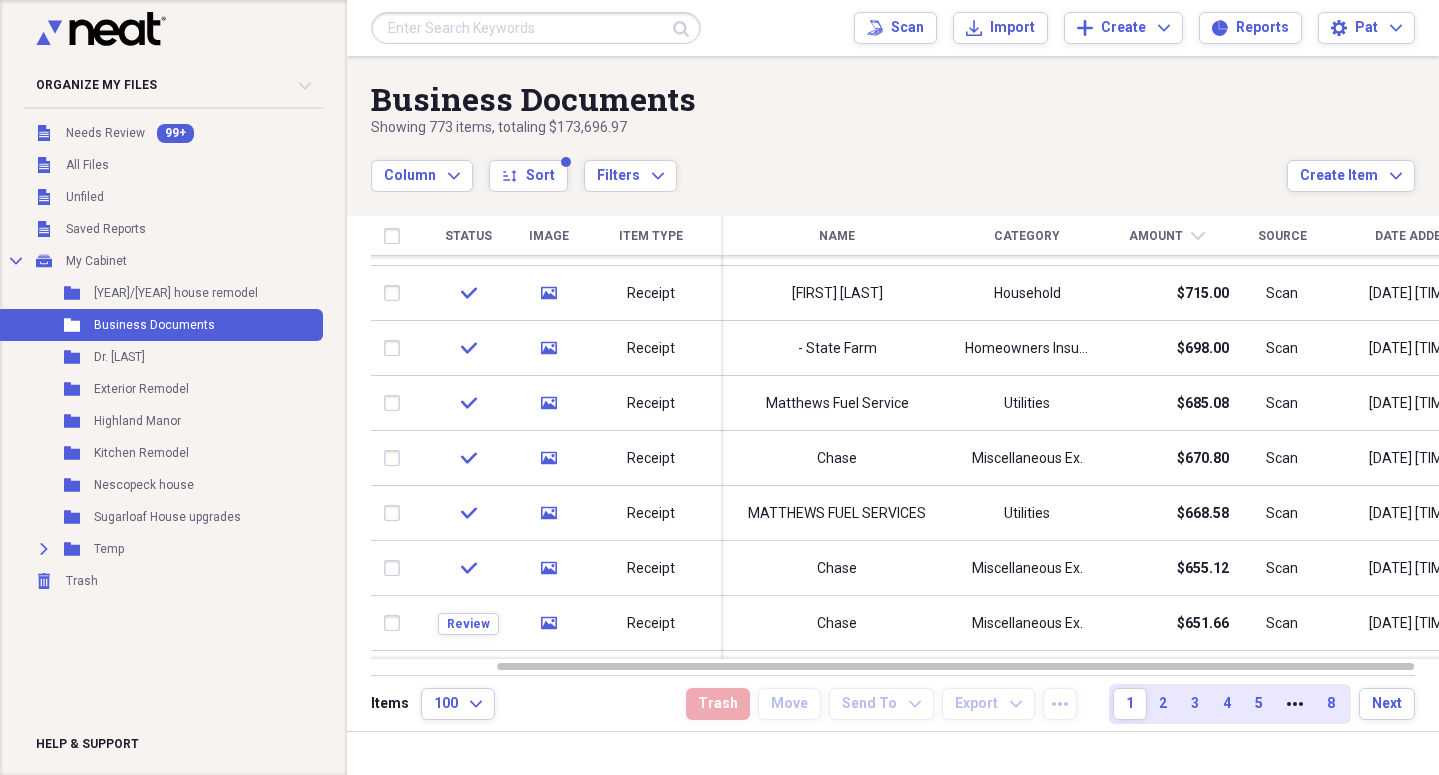 click at bounding box center (536, 28) 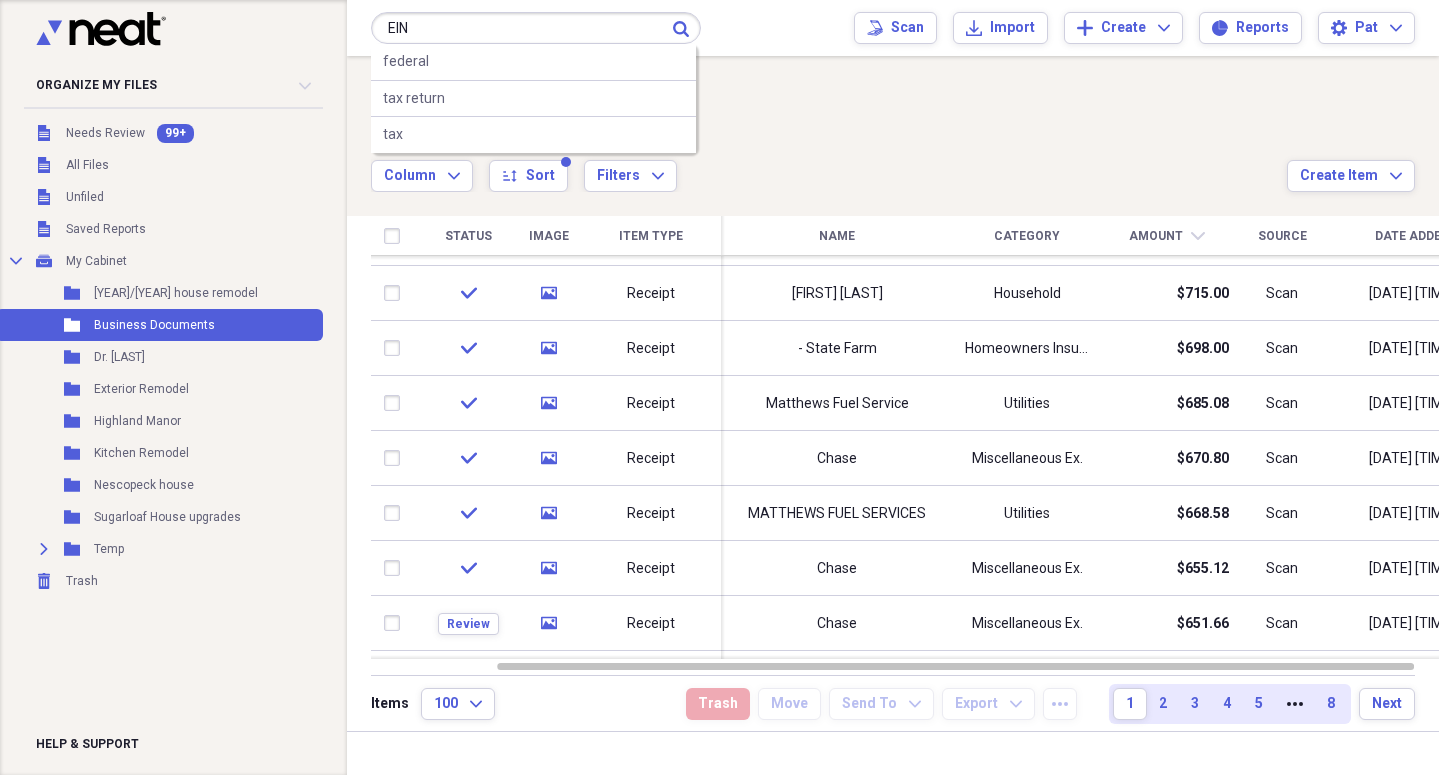 type on "EIN" 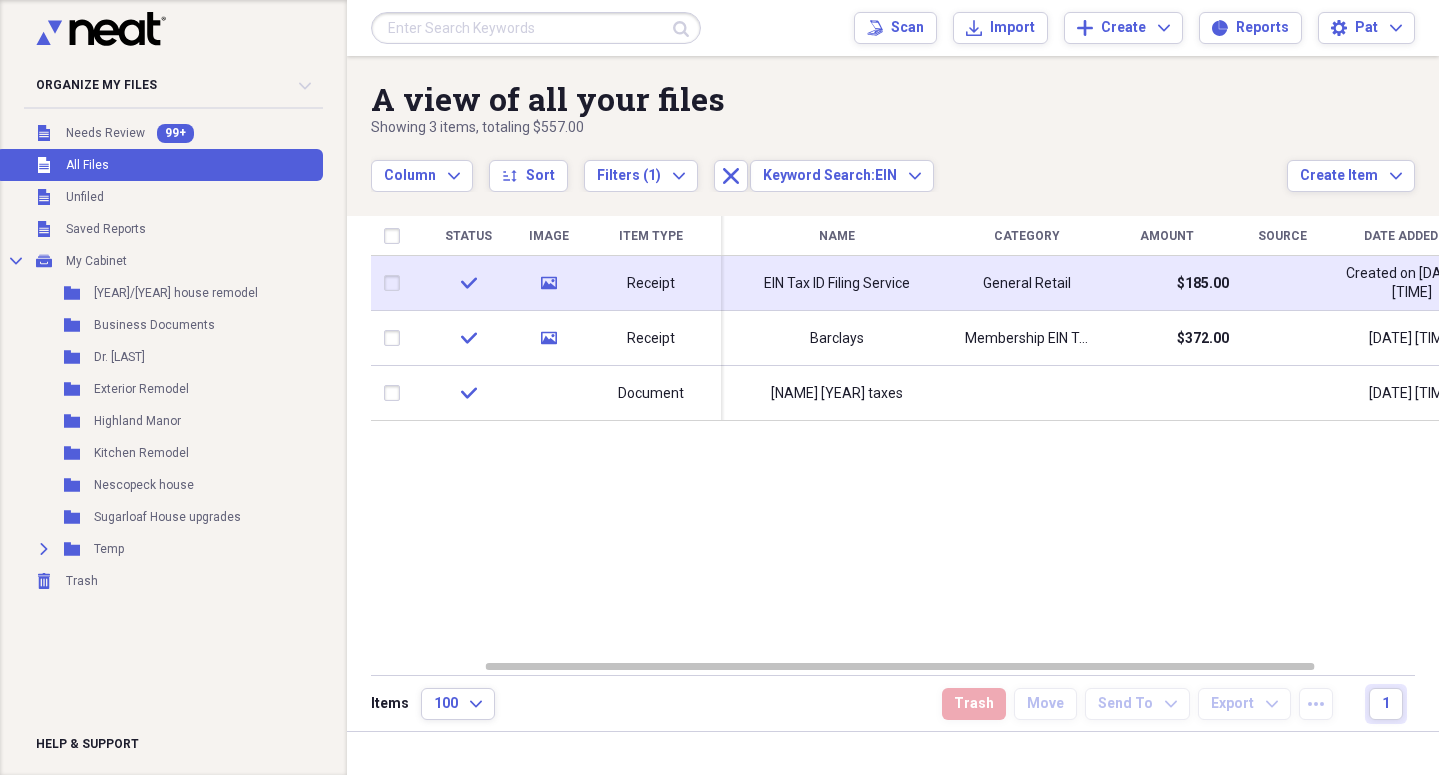 click on "EIN Tax ID Filing Service" at bounding box center (837, 283) 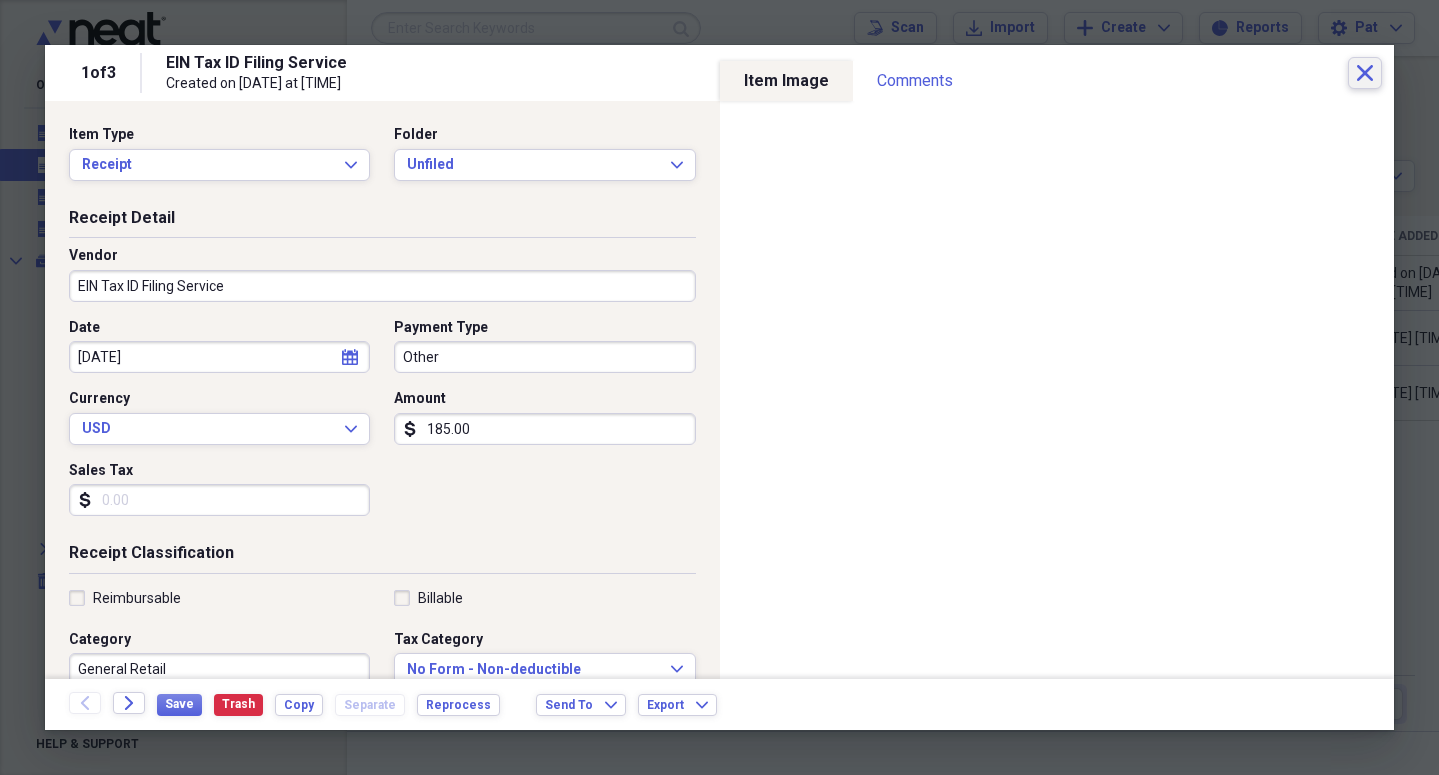 click on "Close" 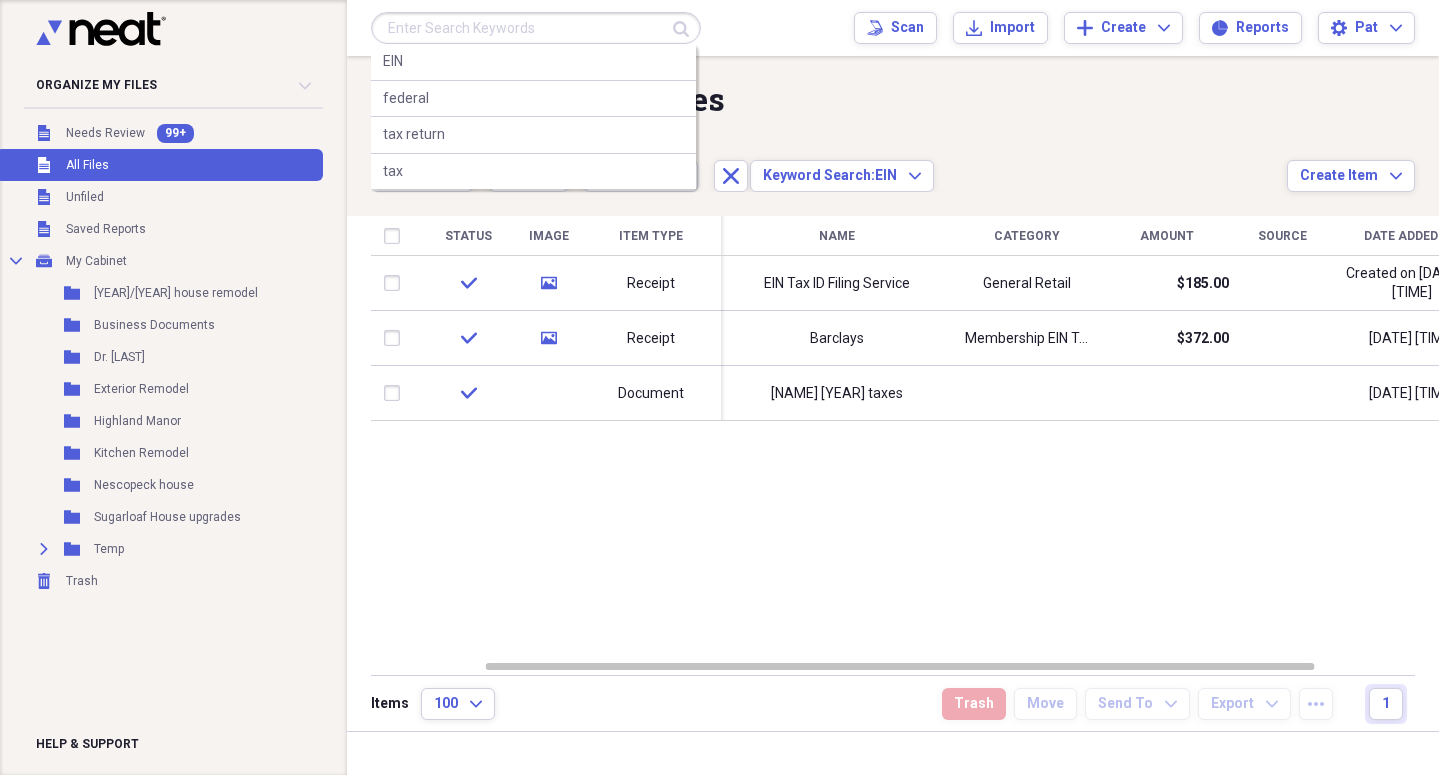 click at bounding box center [536, 28] 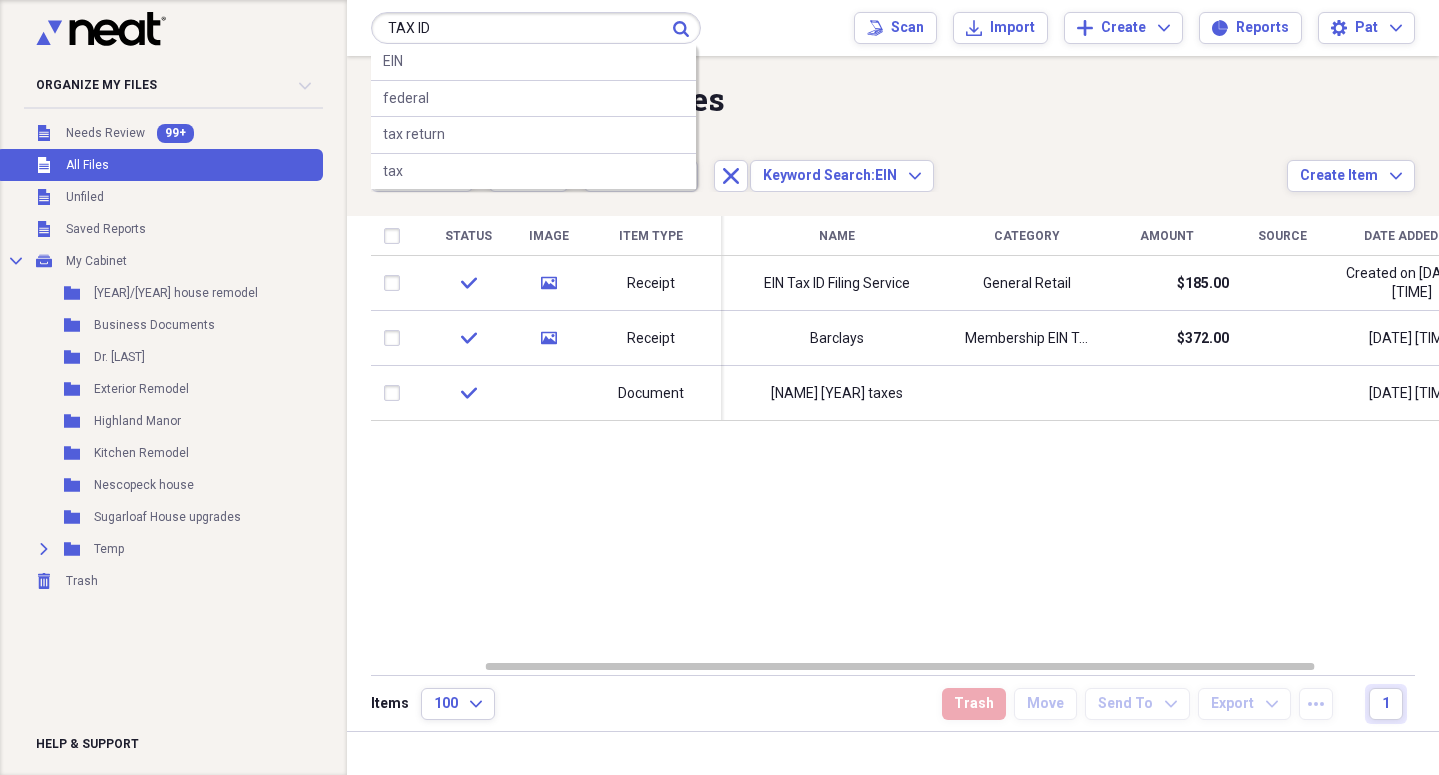 type on "TAX ID" 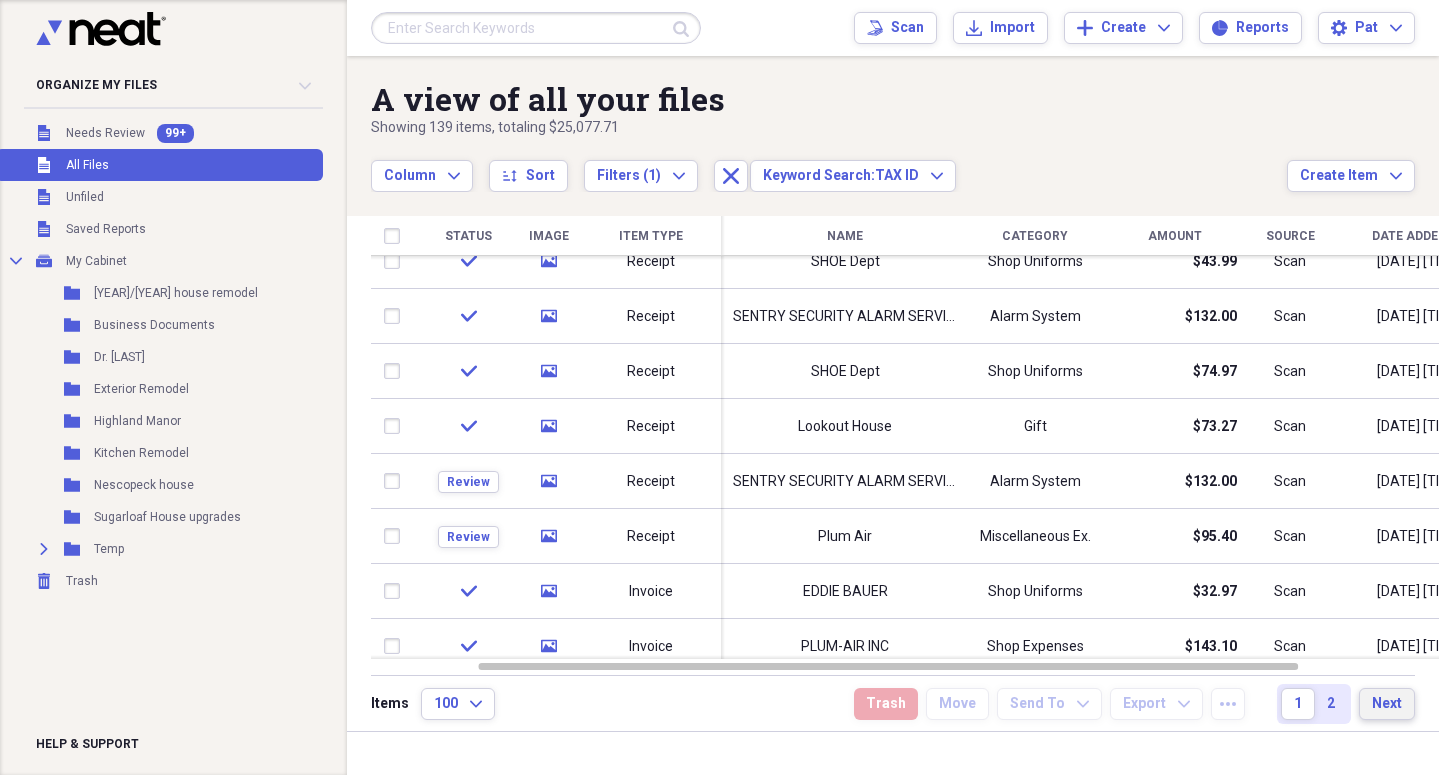 click on "Next" at bounding box center (1387, 704) 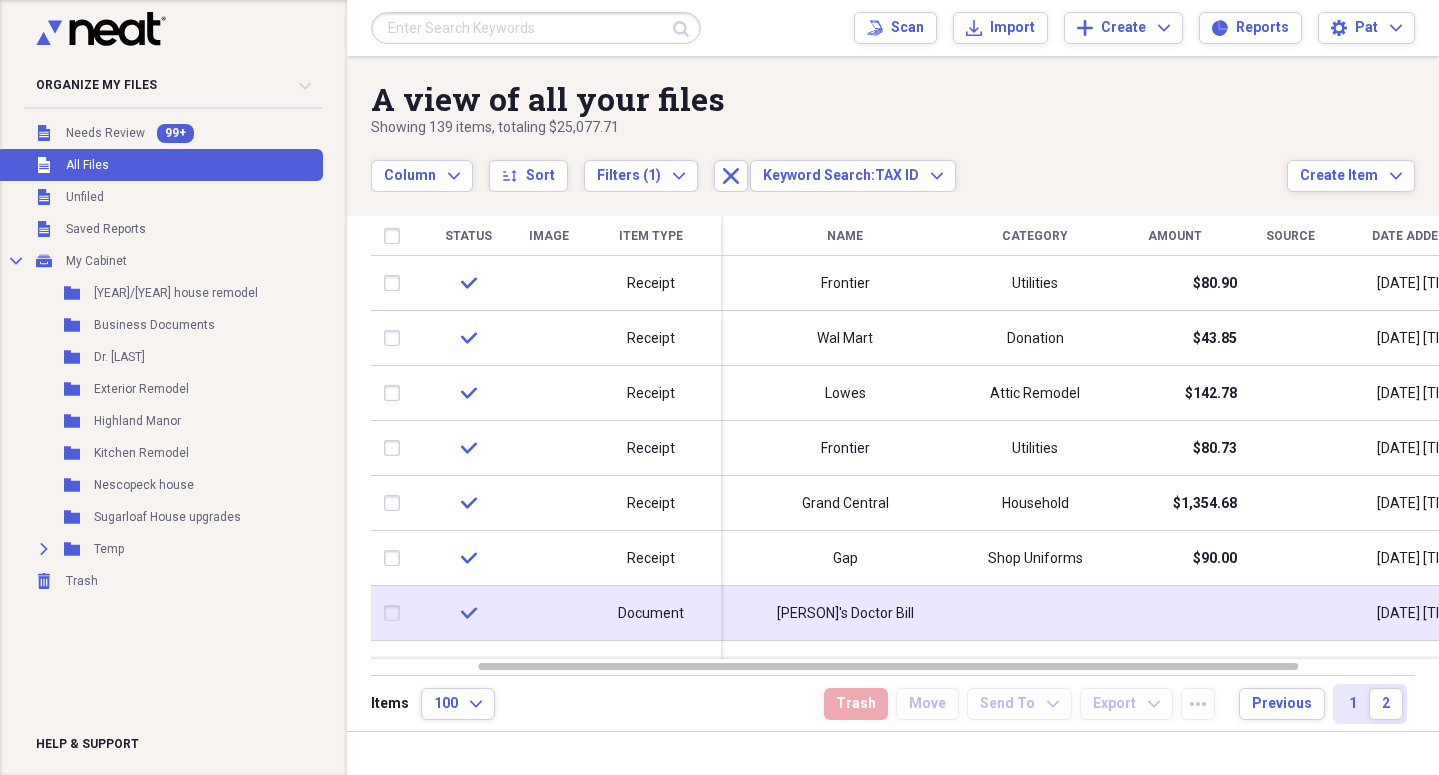 click on "[PERSON]'s Doctor Bill" at bounding box center (845, 614) 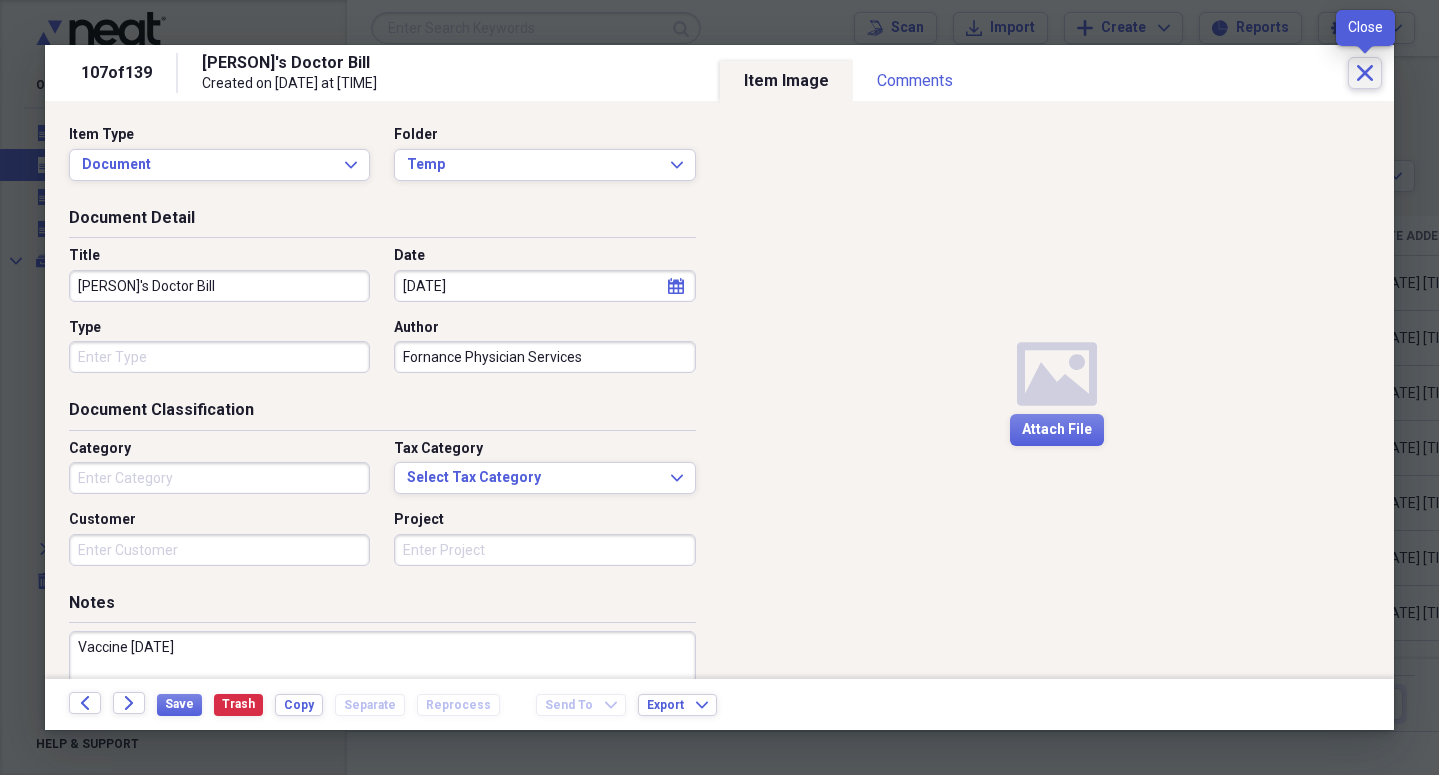 click on "Close" 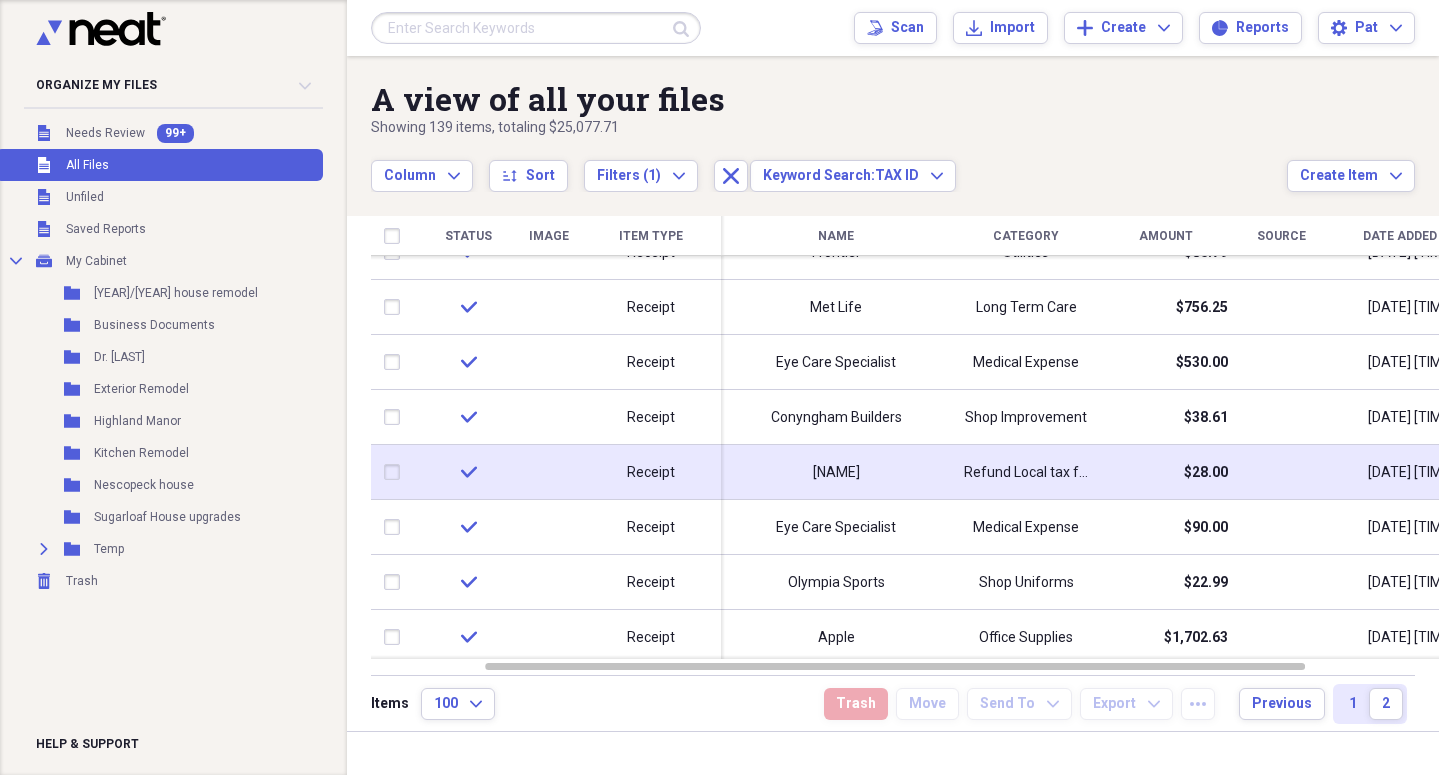 click on "Refund Local tax for year [YEAR]" at bounding box center (1026, 473) 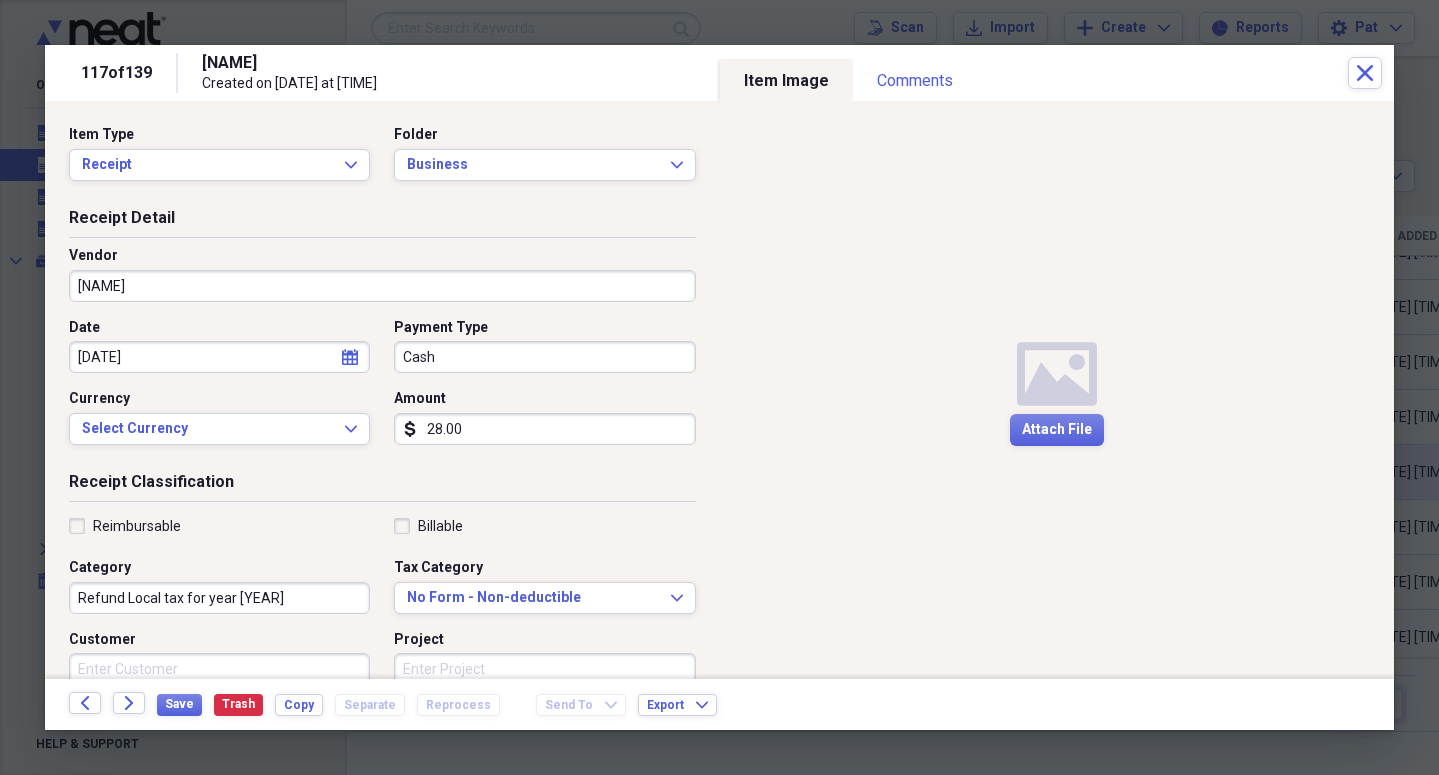 click on "Media Attach File" at bounding box center (1057, 390) 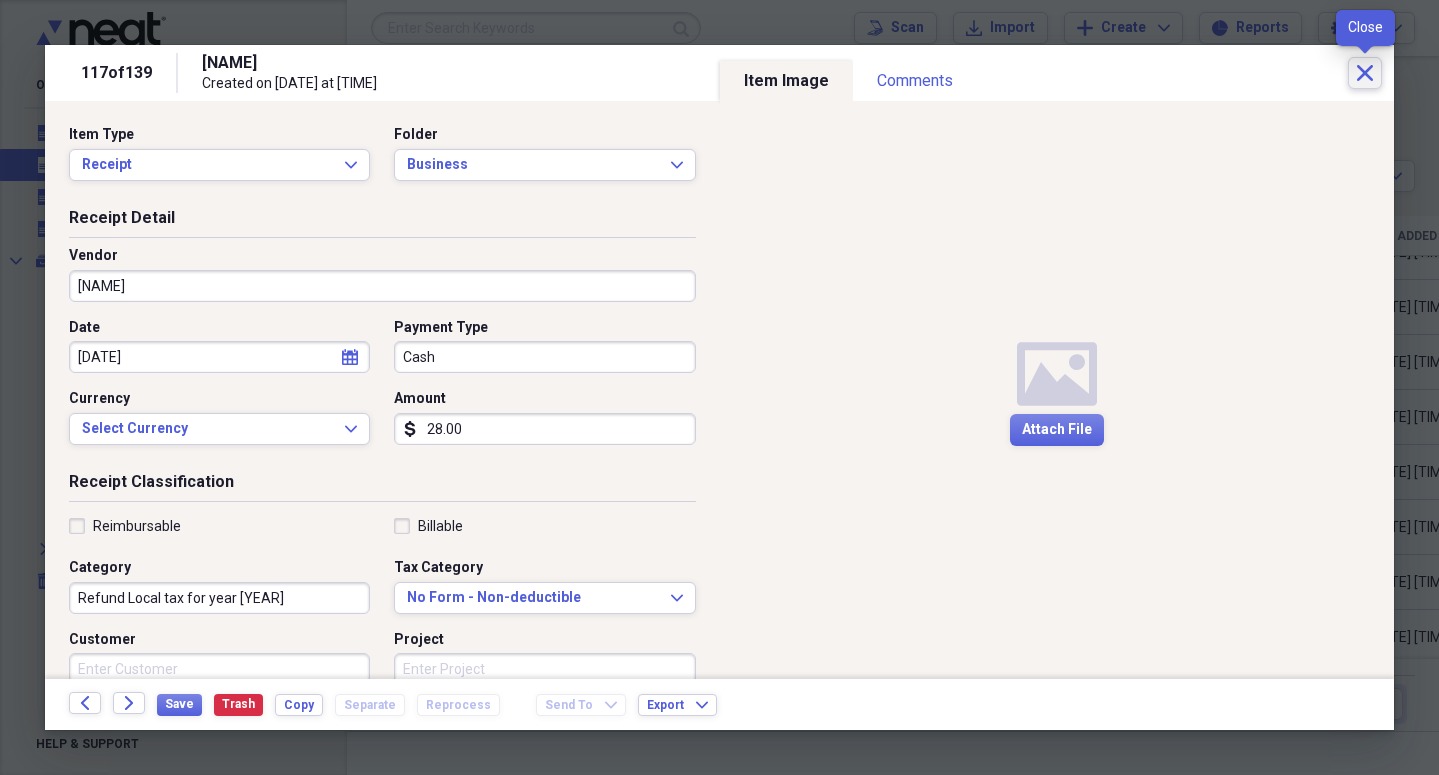 click 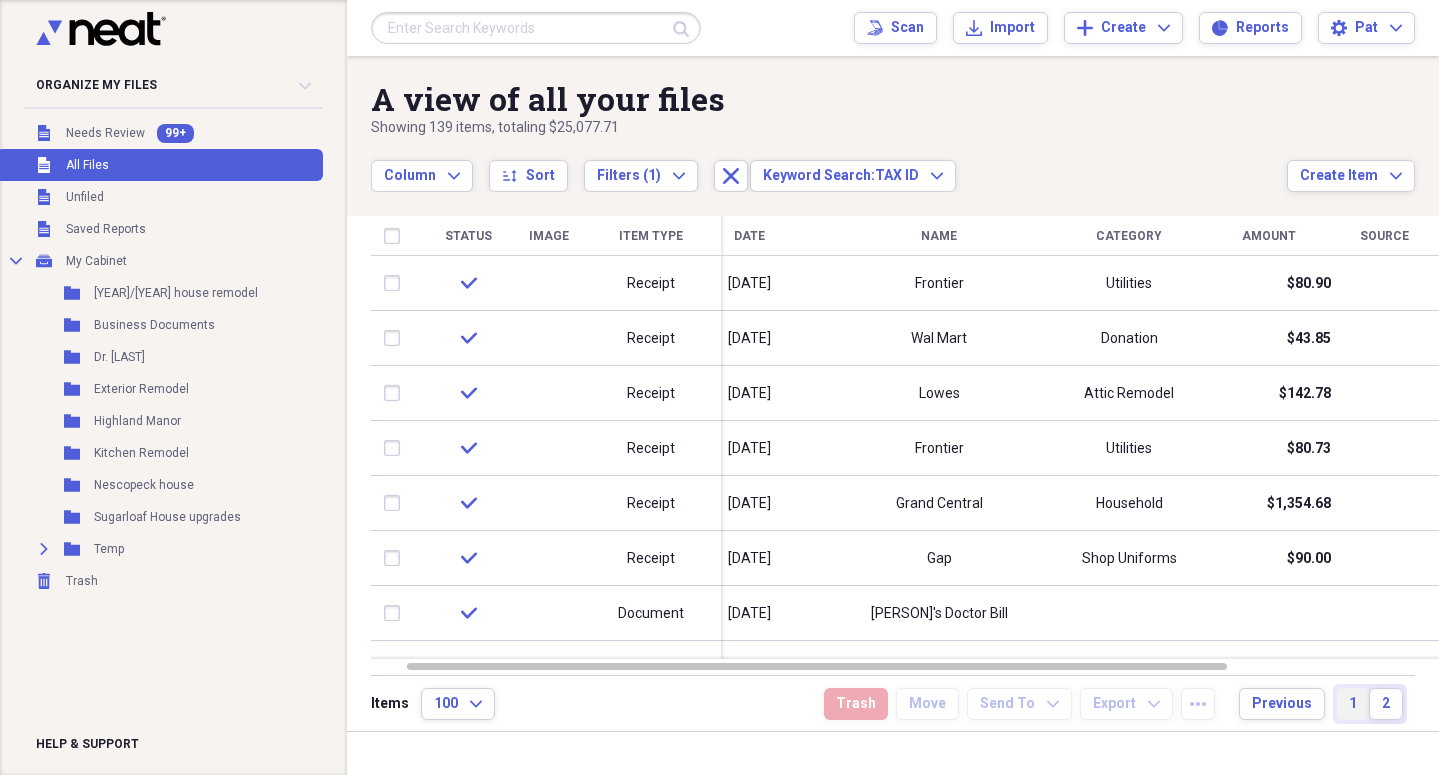 click on "1" at bounding box center (1353, 704) 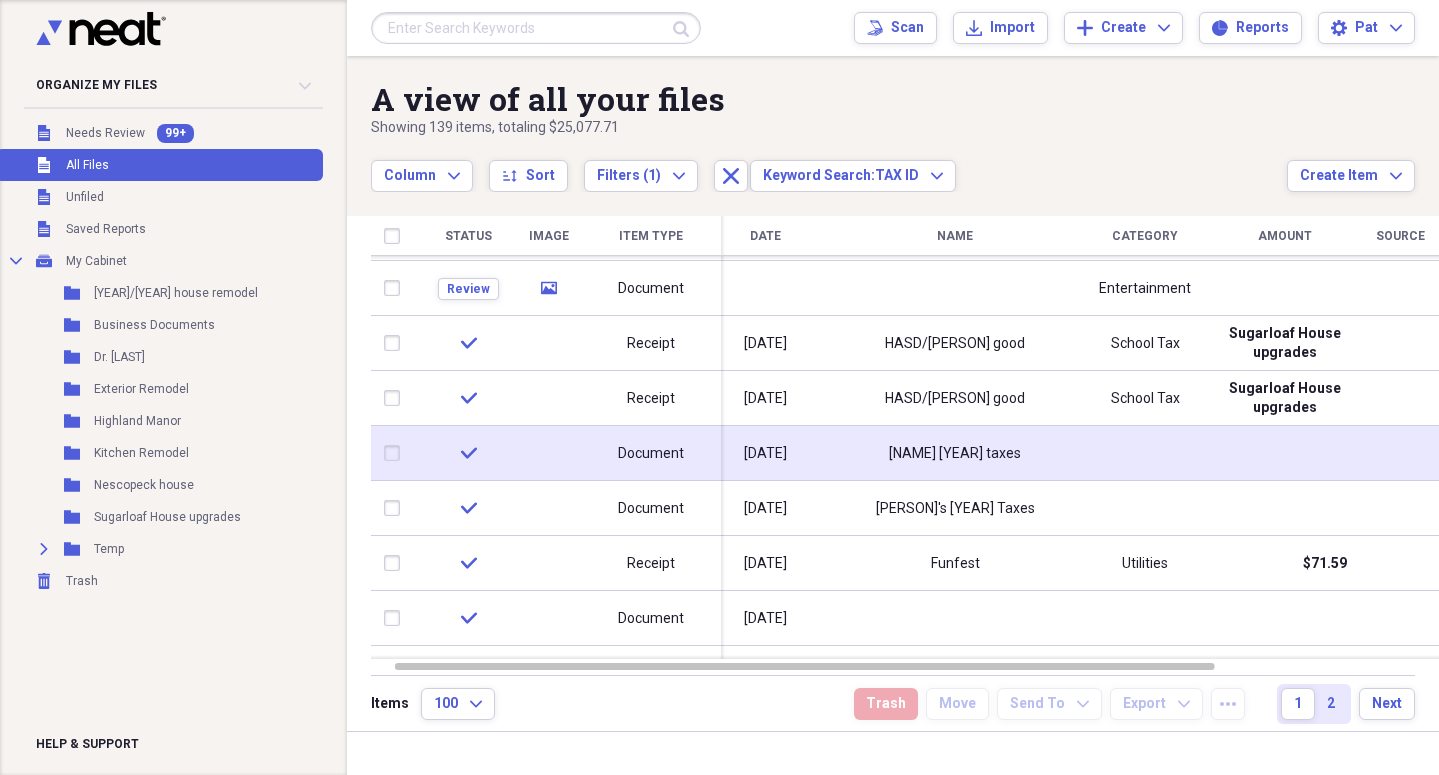 click on "[NAME] [YEAR] taxes" at bounding box center [955, 454] 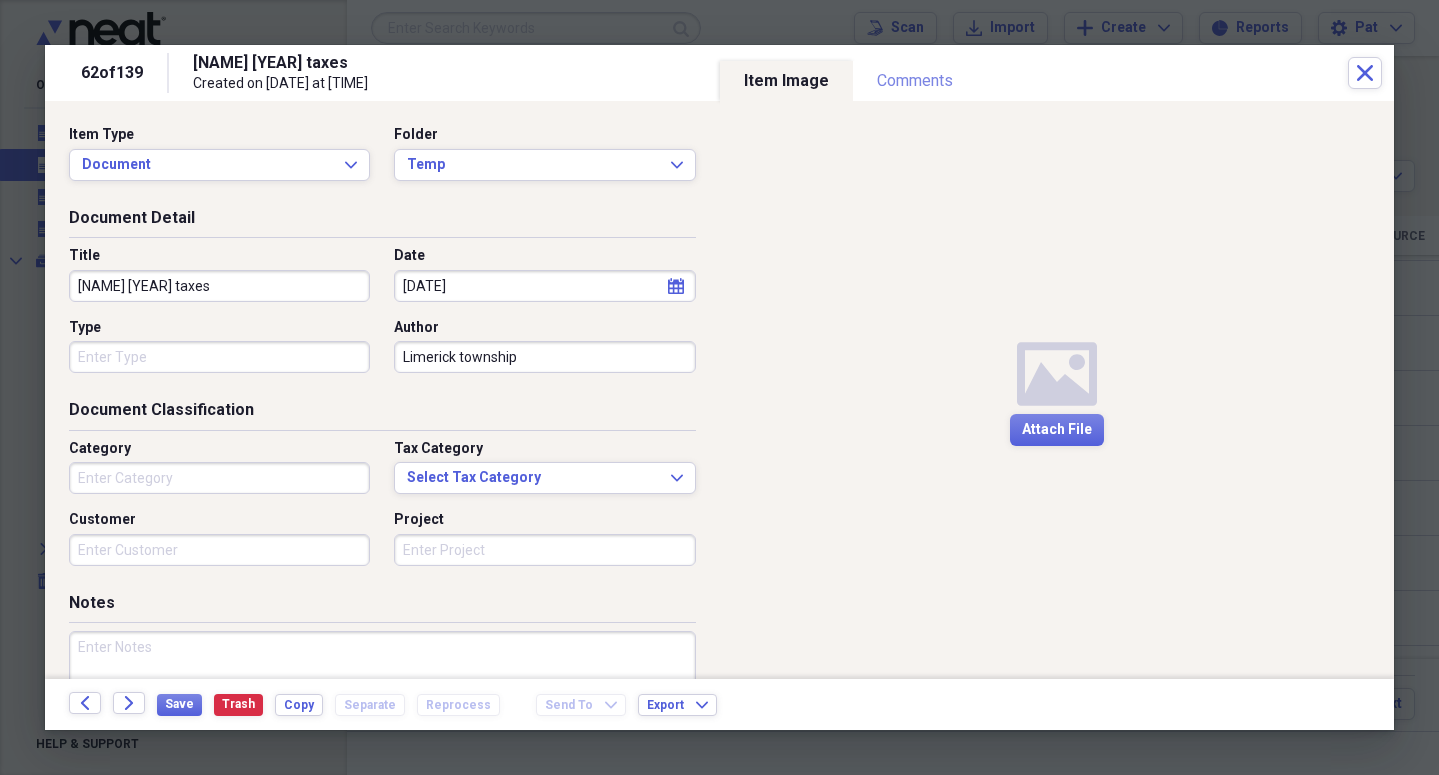 click on "Comments" at bounding box center [915, 81] 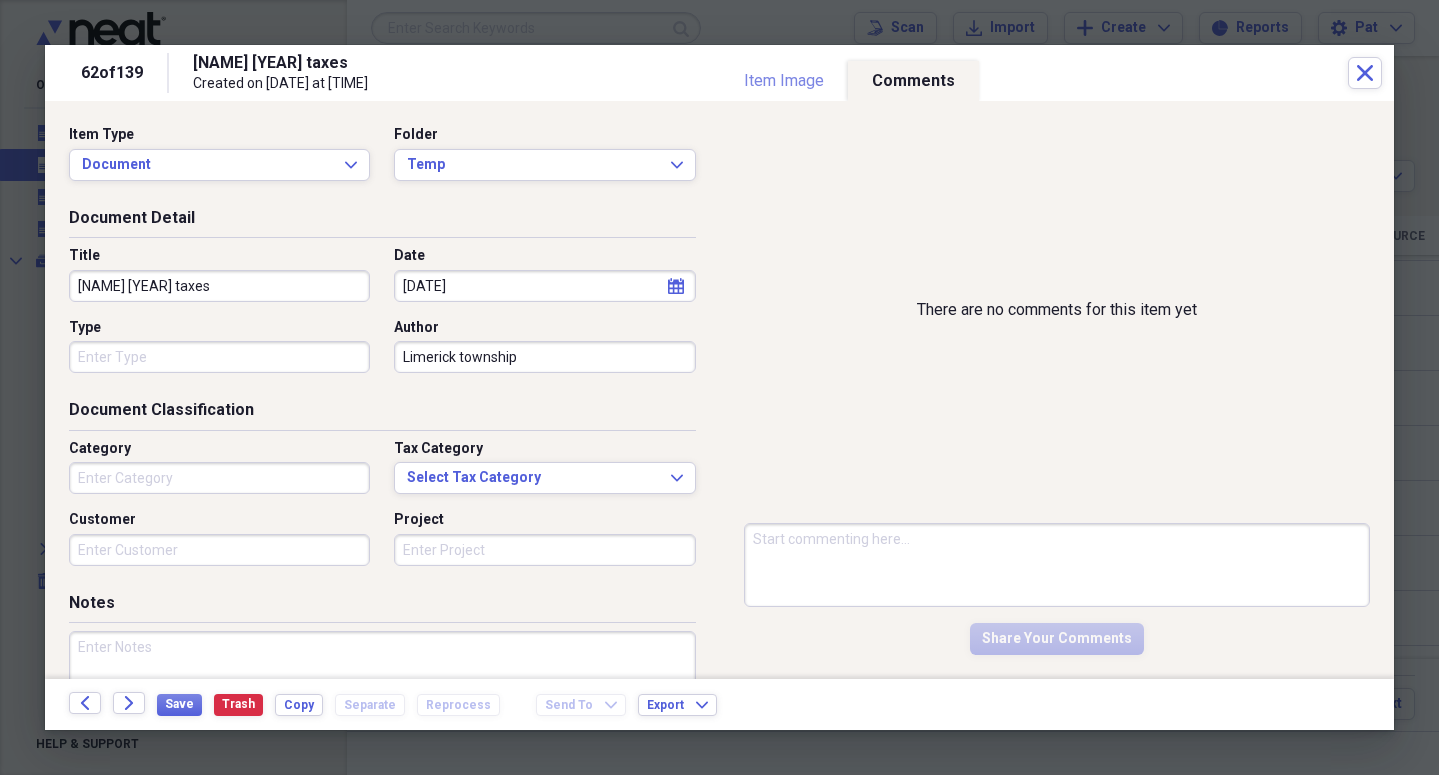 click on "Item Image" at bounding box center (784, 81) 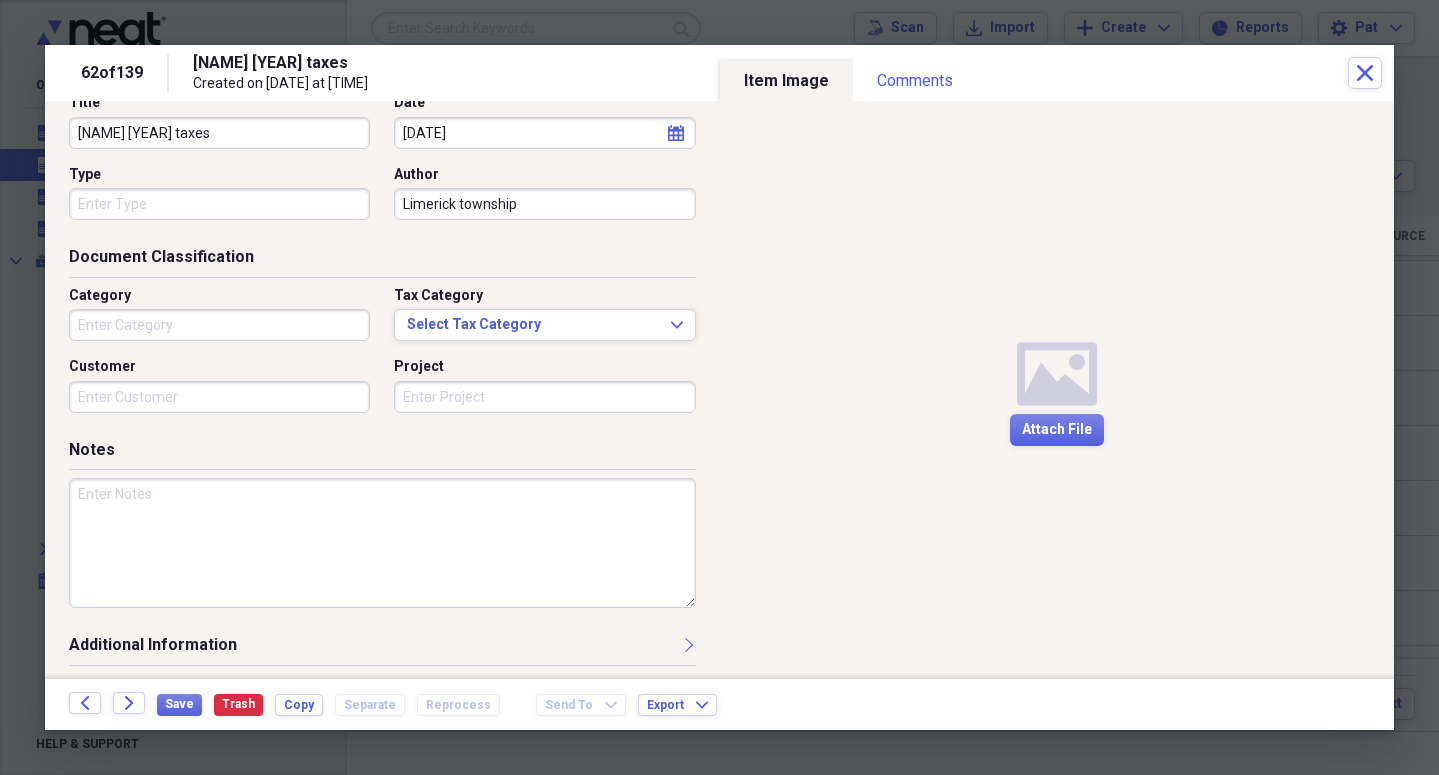 scroll, scrollTop: 0, scrollLeft: 0, axis: both 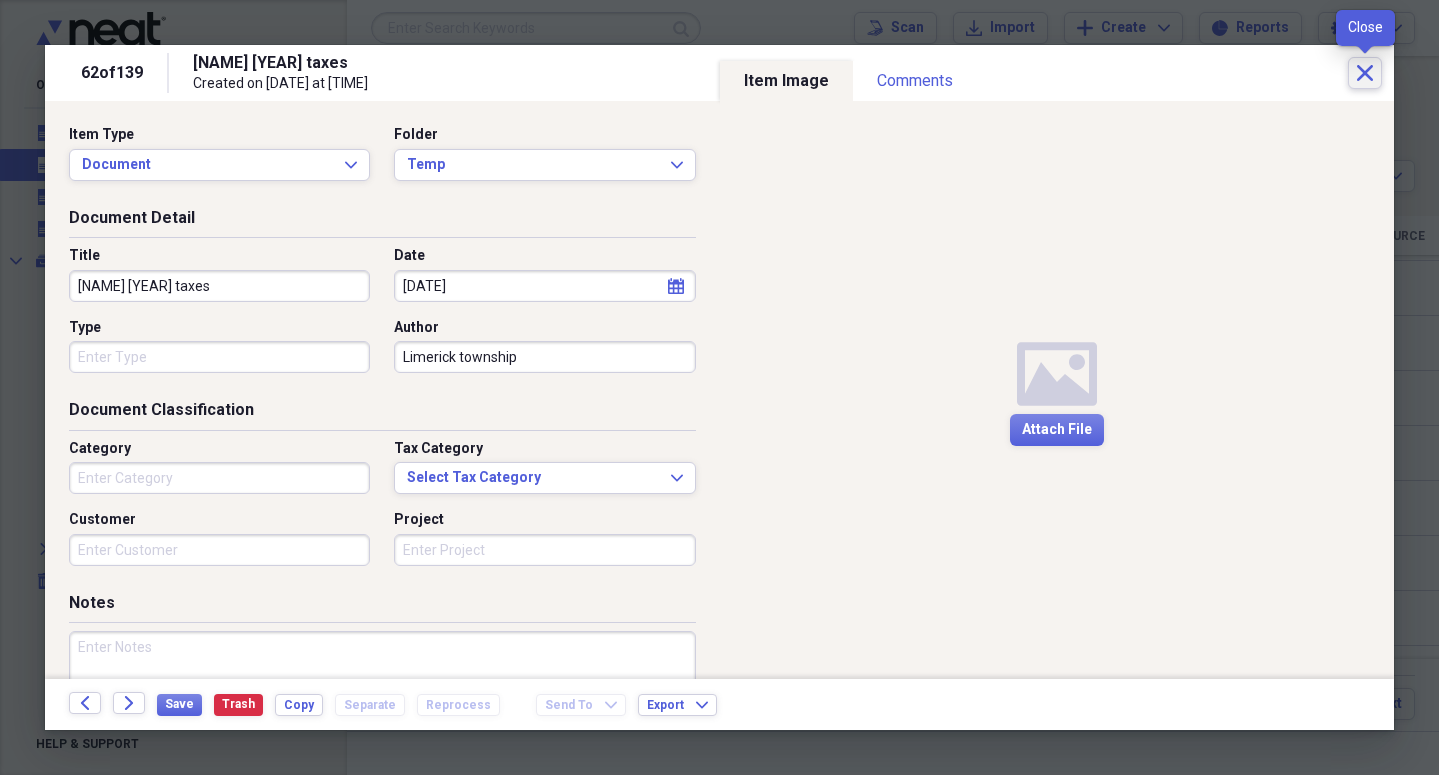 click on "Close" at bounding box center (1365, 73) 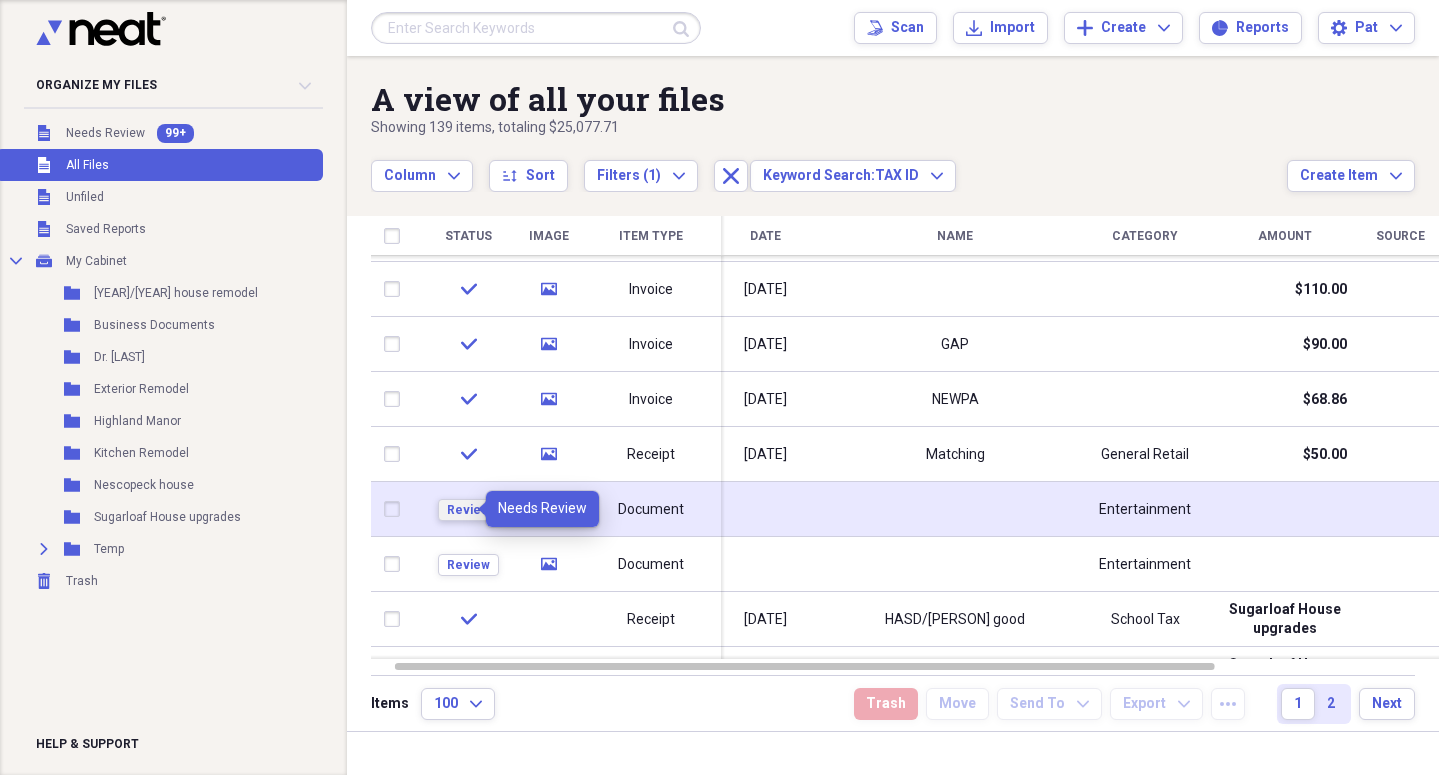 click on "Review" at bounding box center [468, 510] 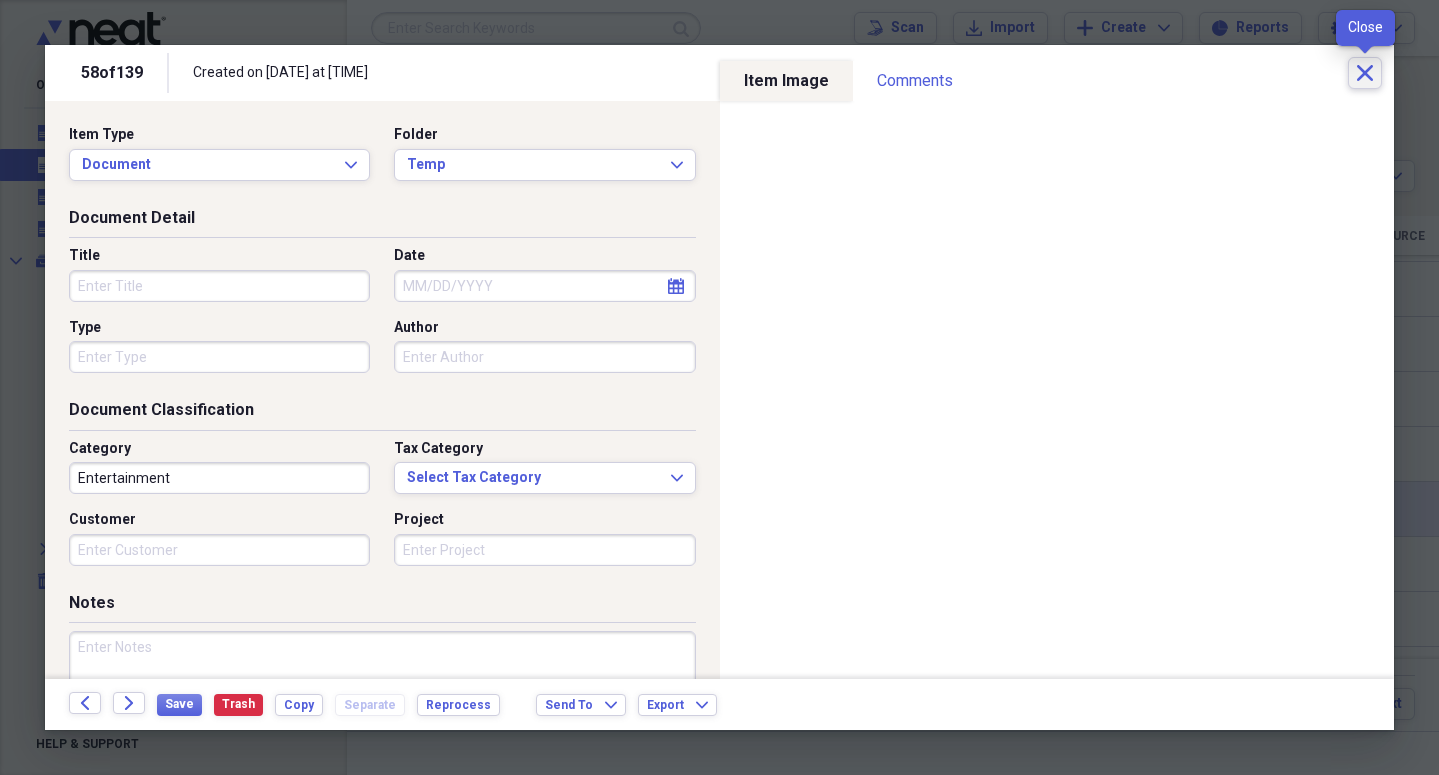 click on "Close" at bounding box center (1365, 73) 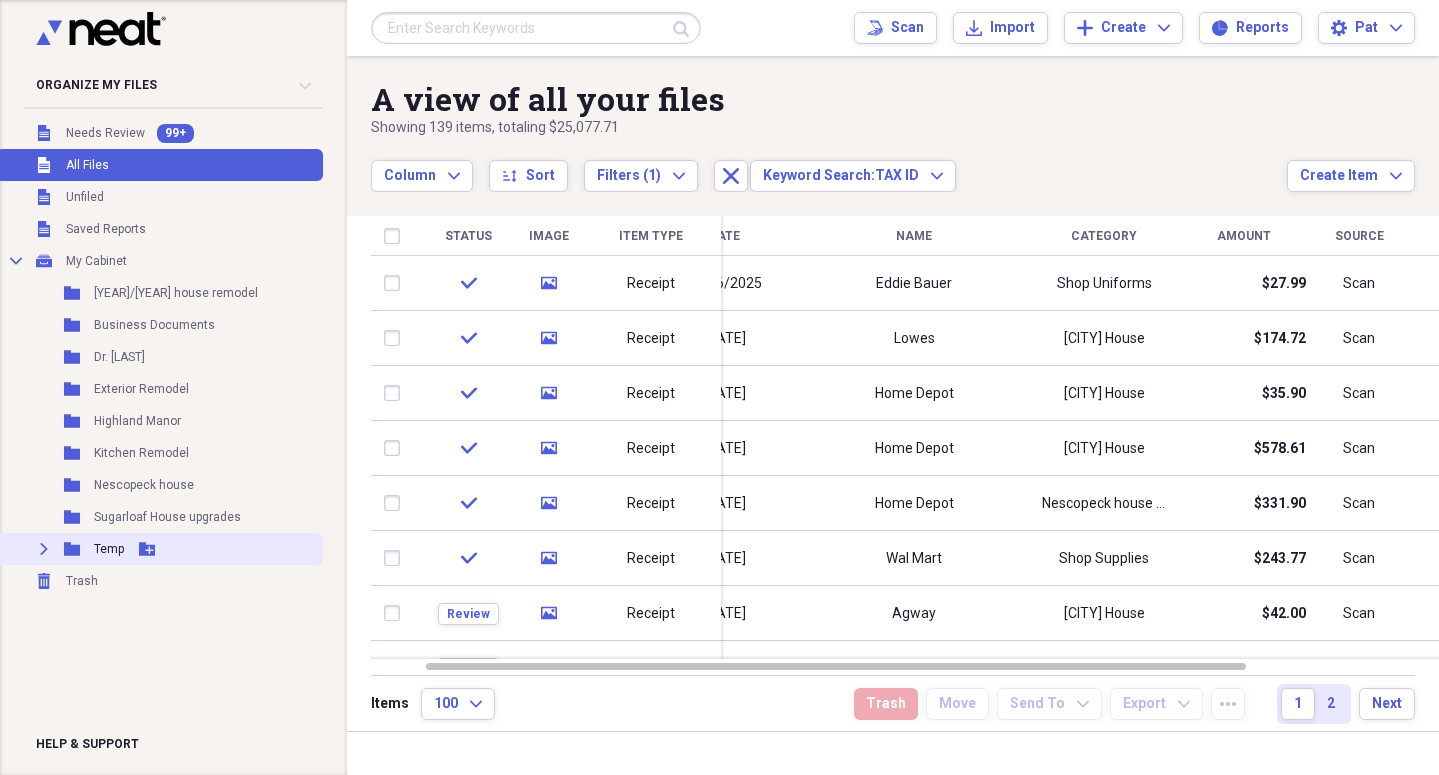 click on "Expand" 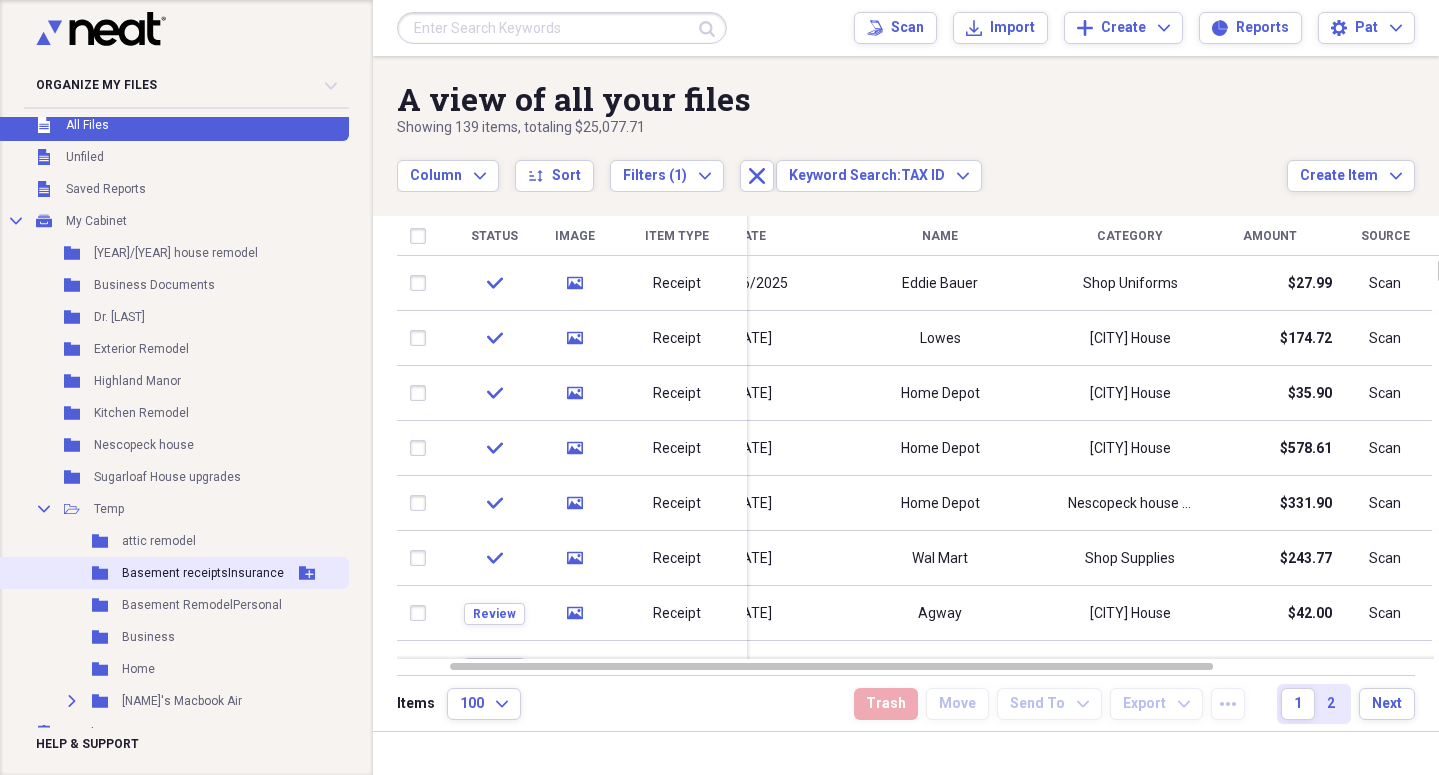 scroll, scrollTop: 59, scrollLeft: 0, axis: vertical 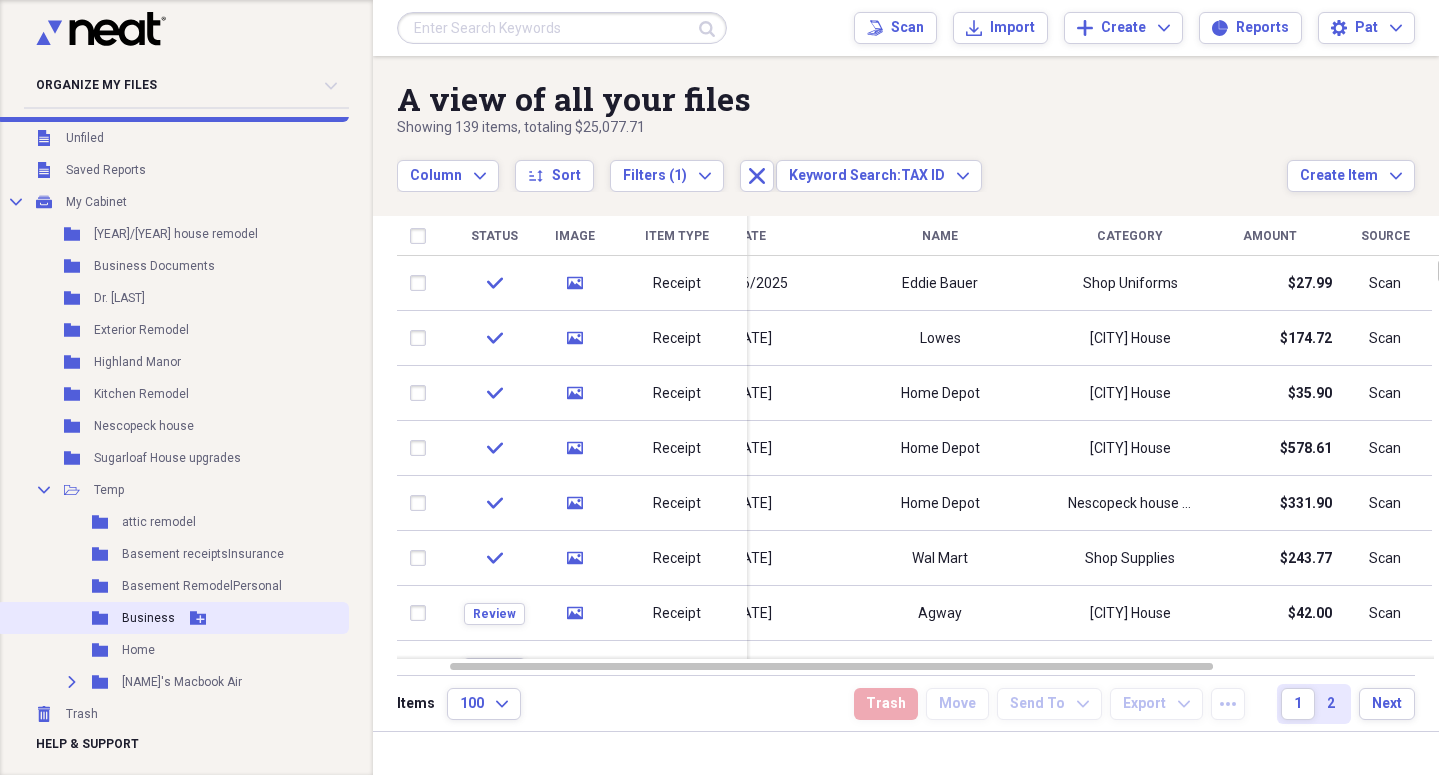 click on "Business" at bounding box center (148, 618) 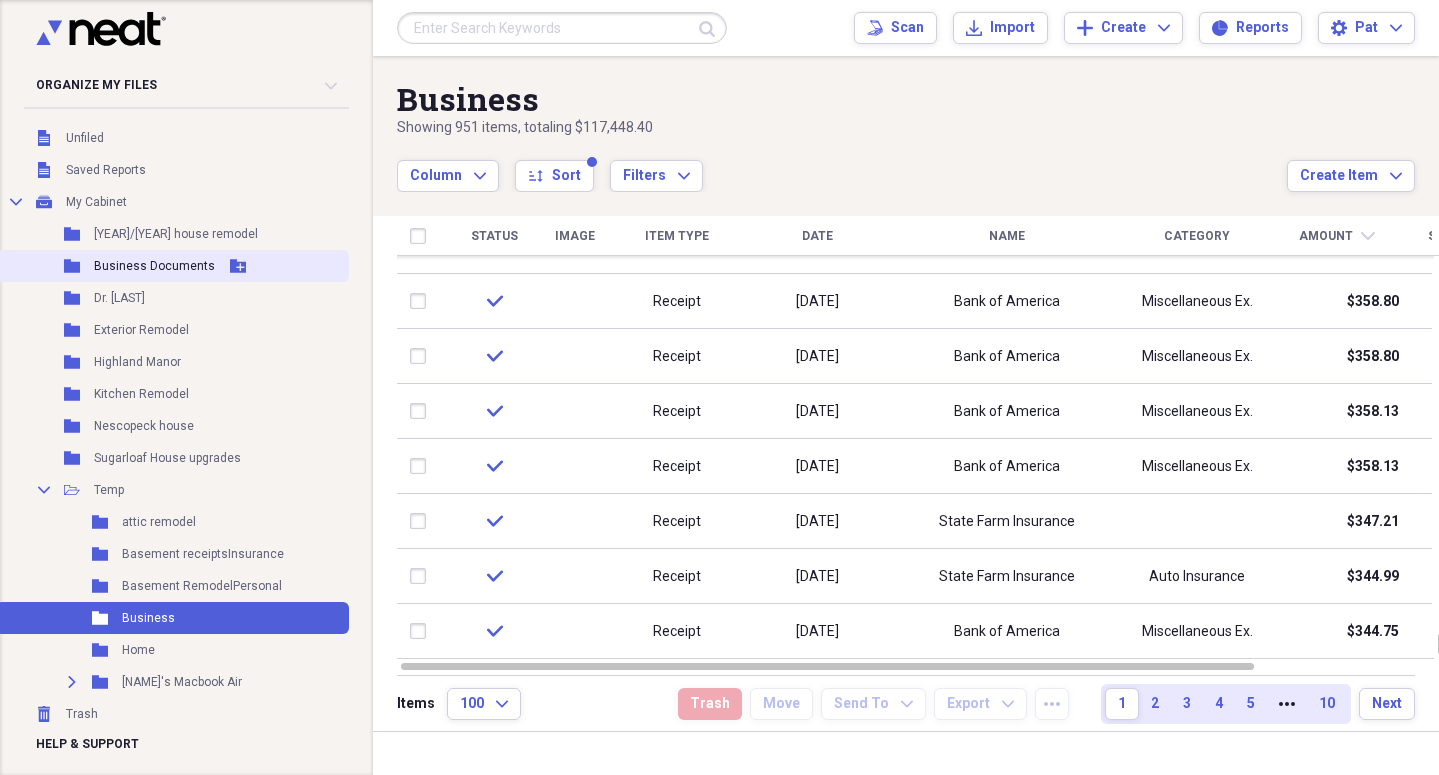 click on "Business Documents" at bounding box center [154, 266] 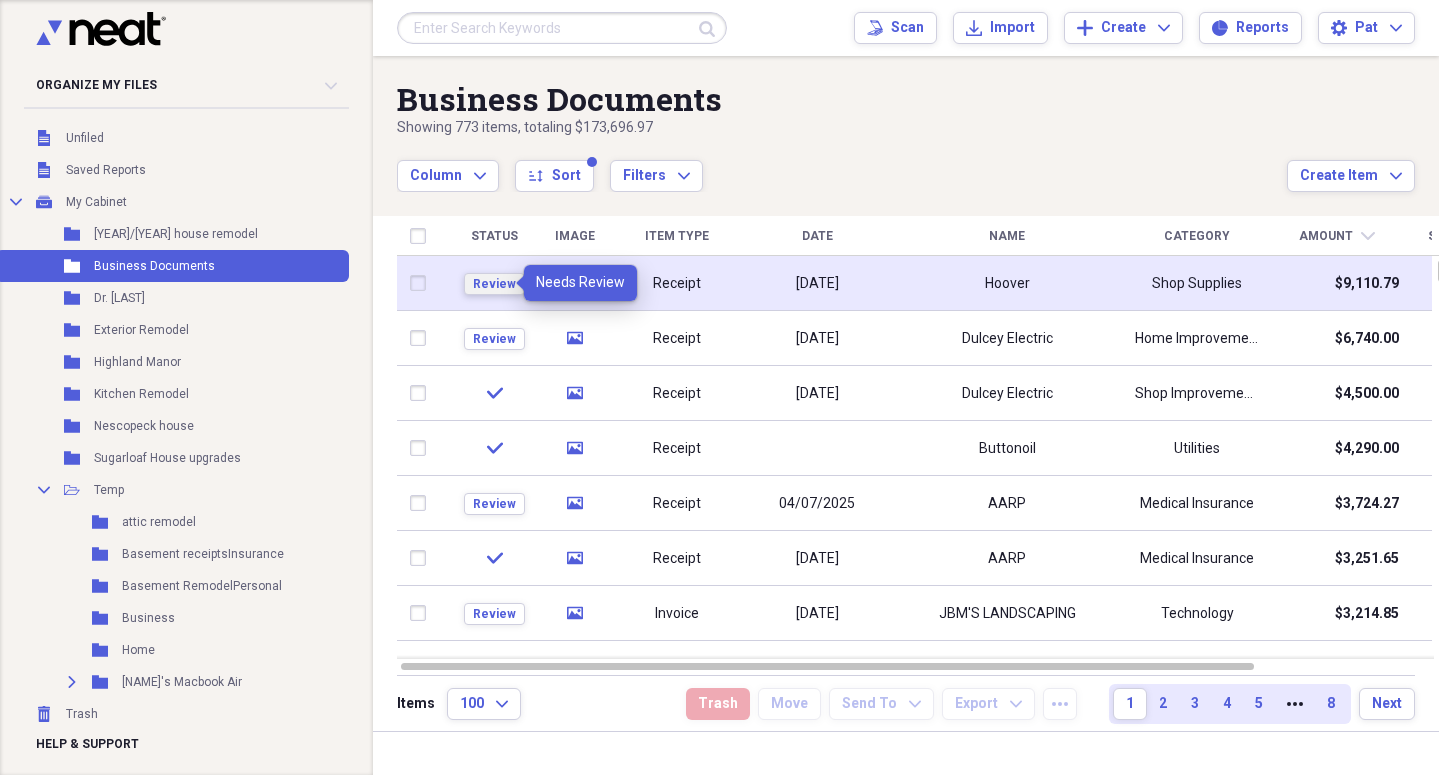 click on "Review" at bounding box center [494, 284] 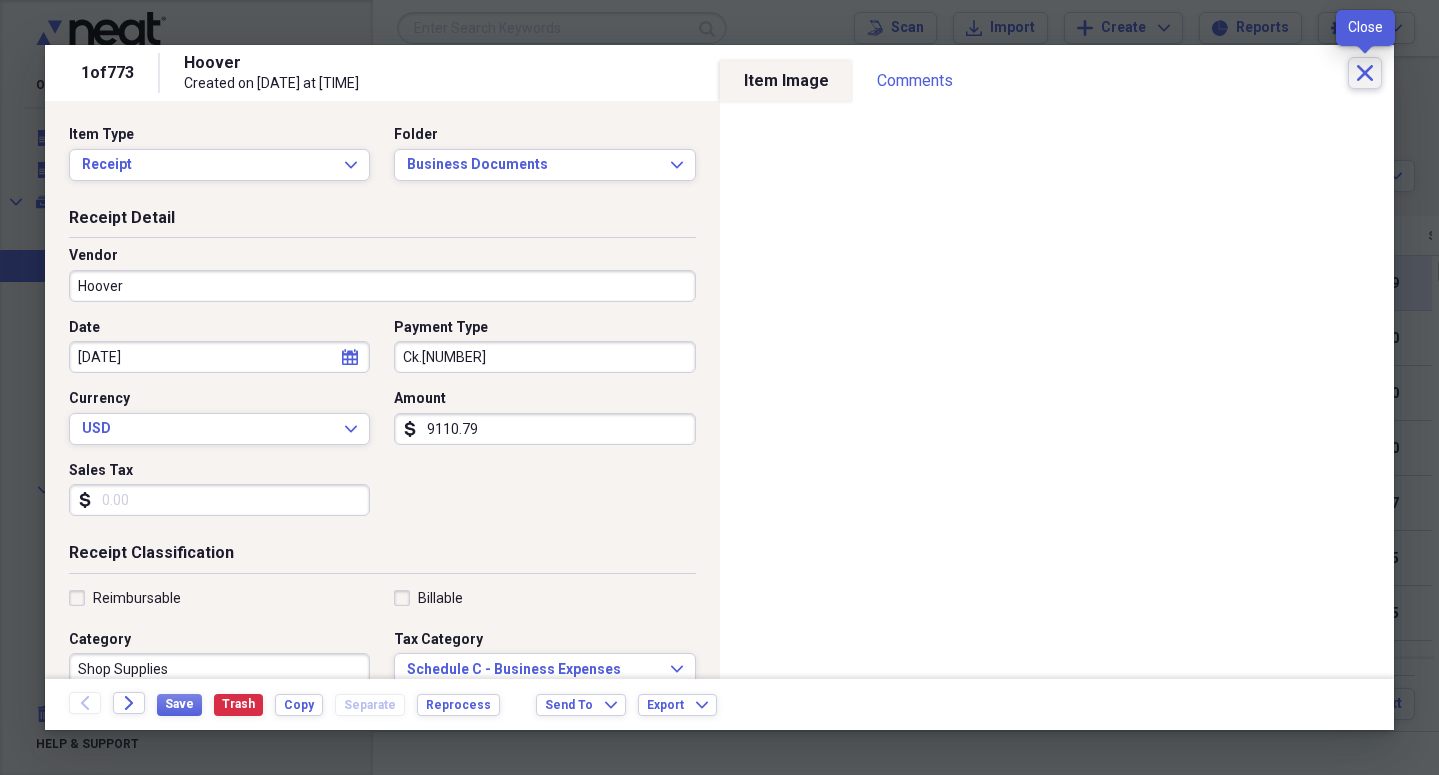 click on "Close" at bounding box center [1365, 73] 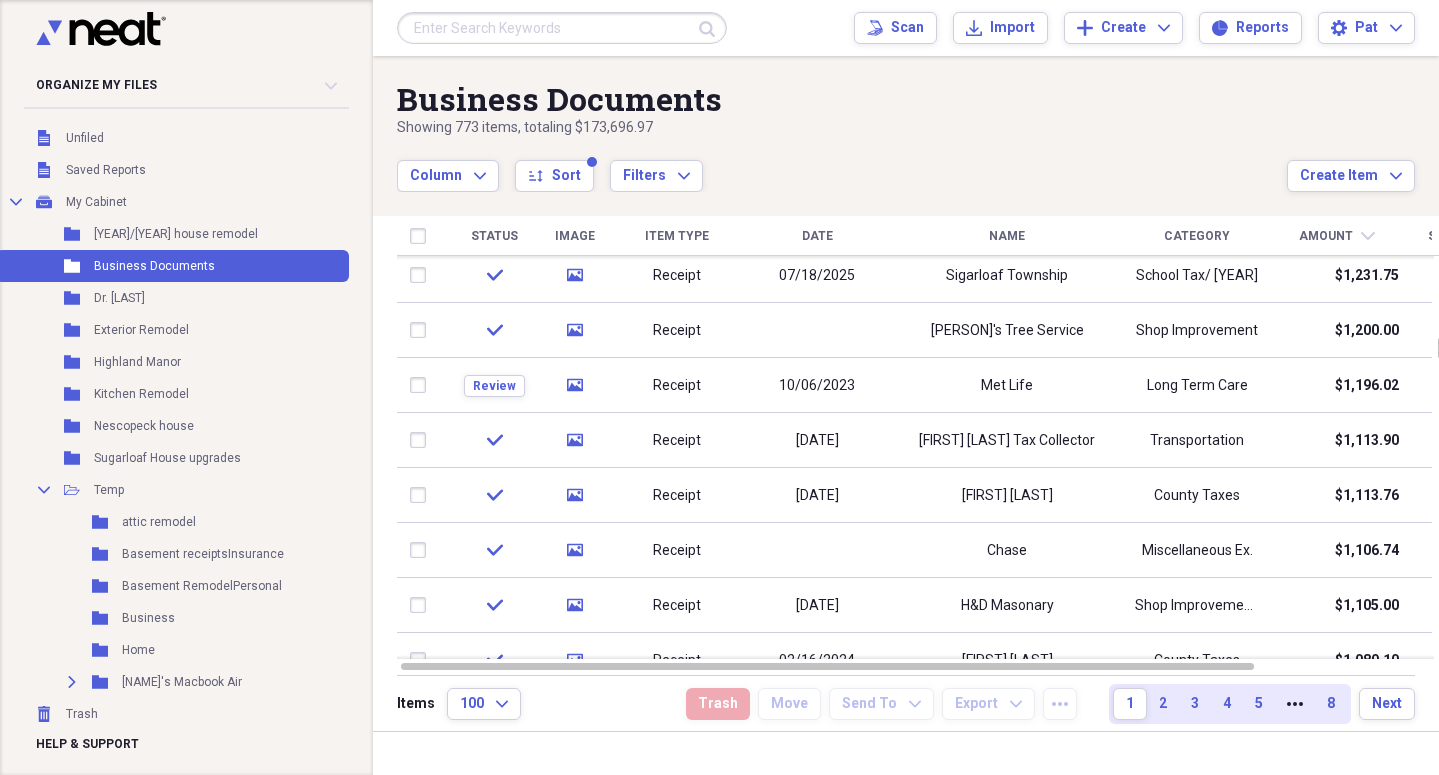 click on "[FIRST] [LAST] Tax Collector" at bounding box center [1007, 440] 